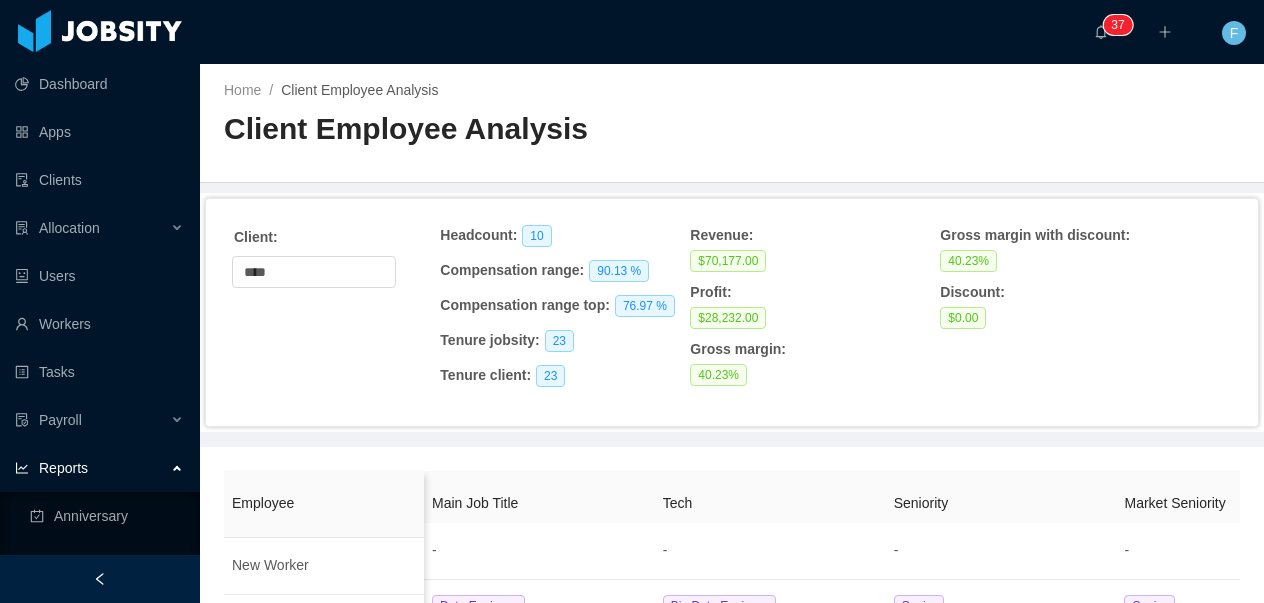 scroll, scrollTop: 0, scrollLeft: 0, axis: both 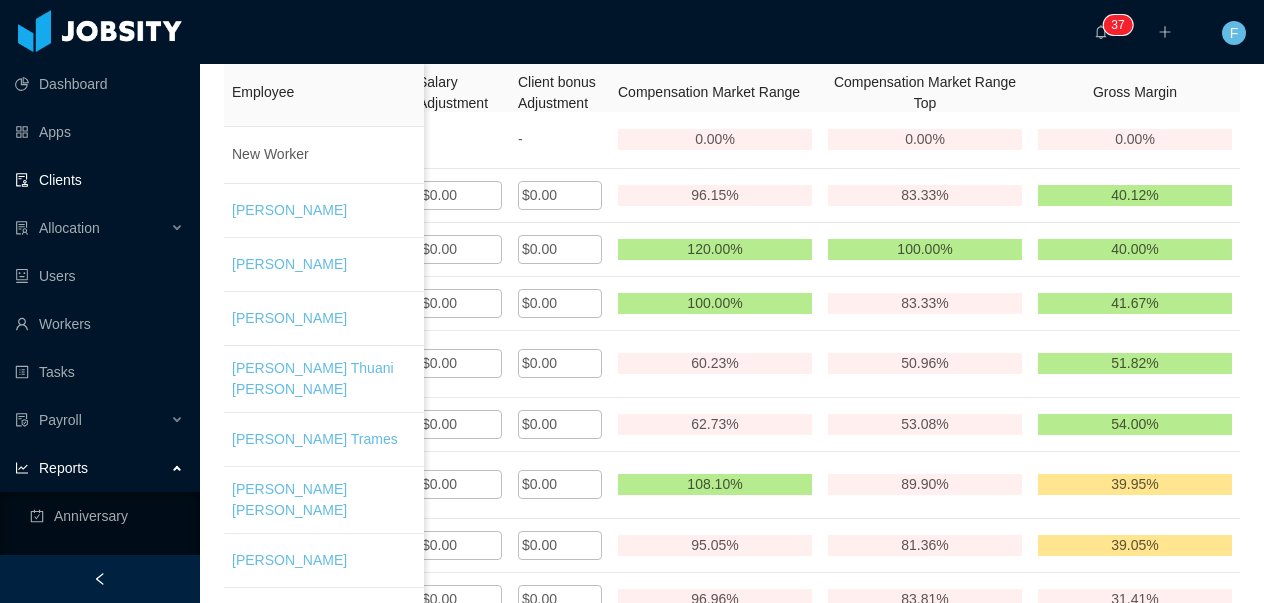 click on "Clients" at bounding box center [99, 180] 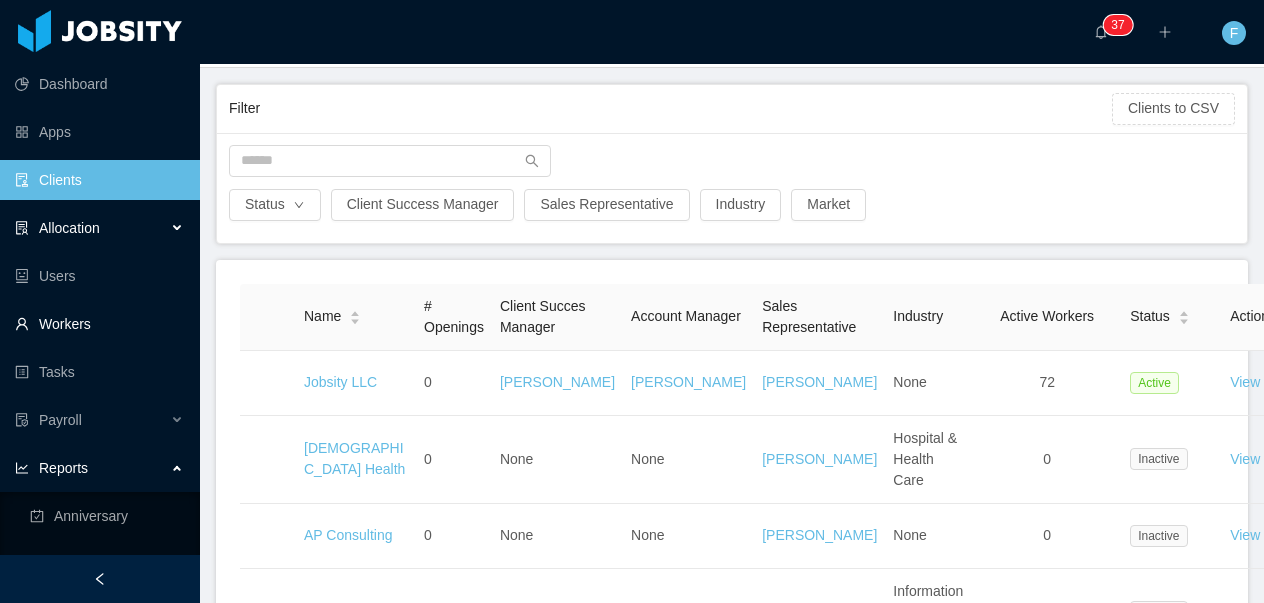 scroll, scrollTop: 3470, scrollLeft: 0, axis: vertical 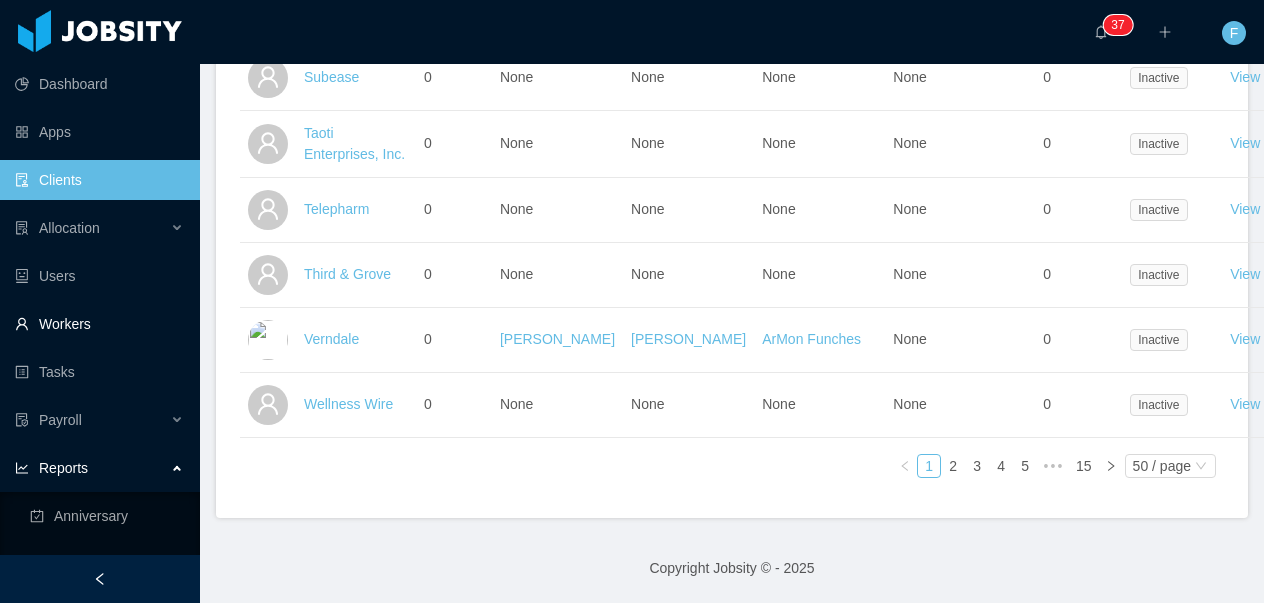 click on "Workers" at bounding box center [99, 324] 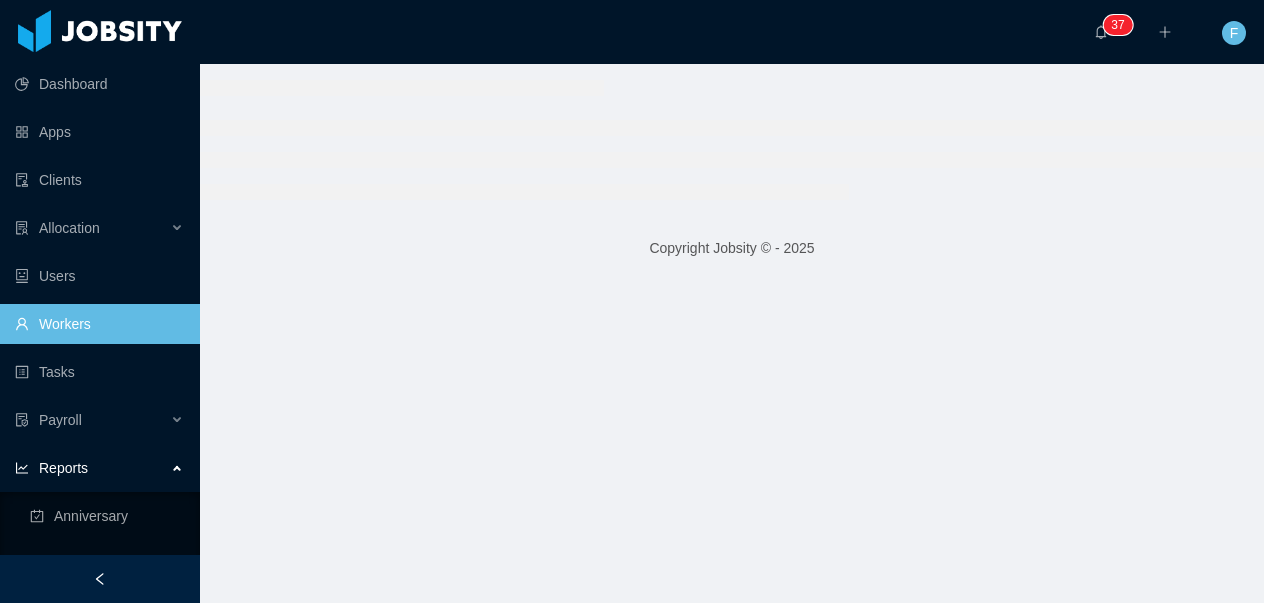 scroll, scrollTop: 0, scrollLeft: 0, axis: both 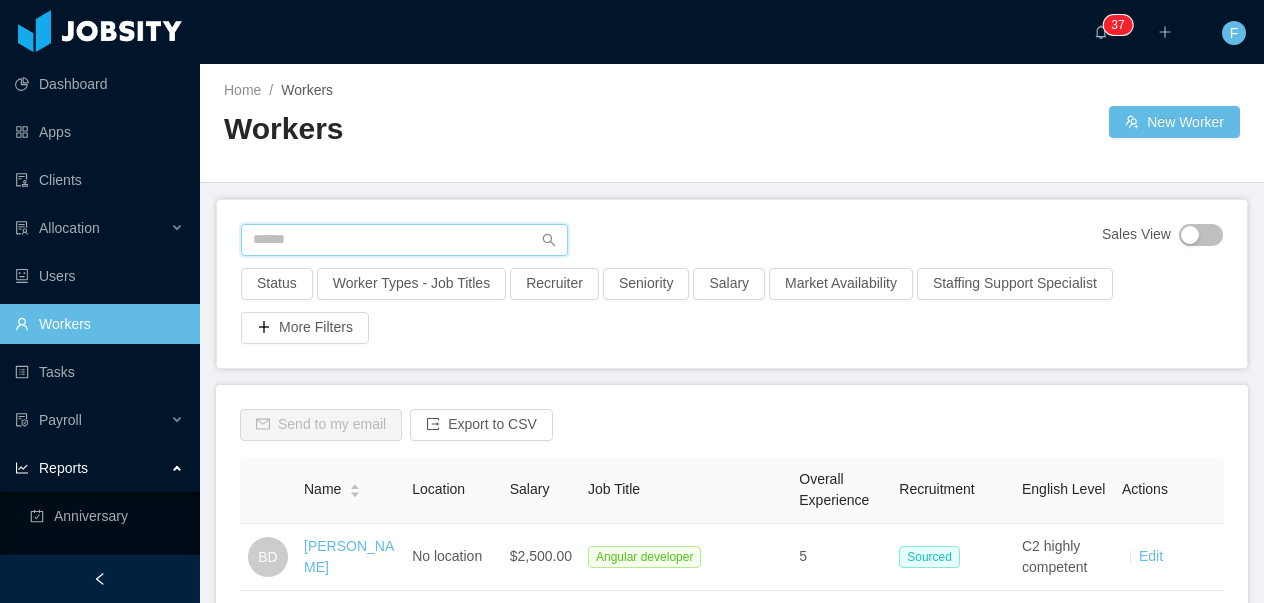 click at bounding box center [404, 240] 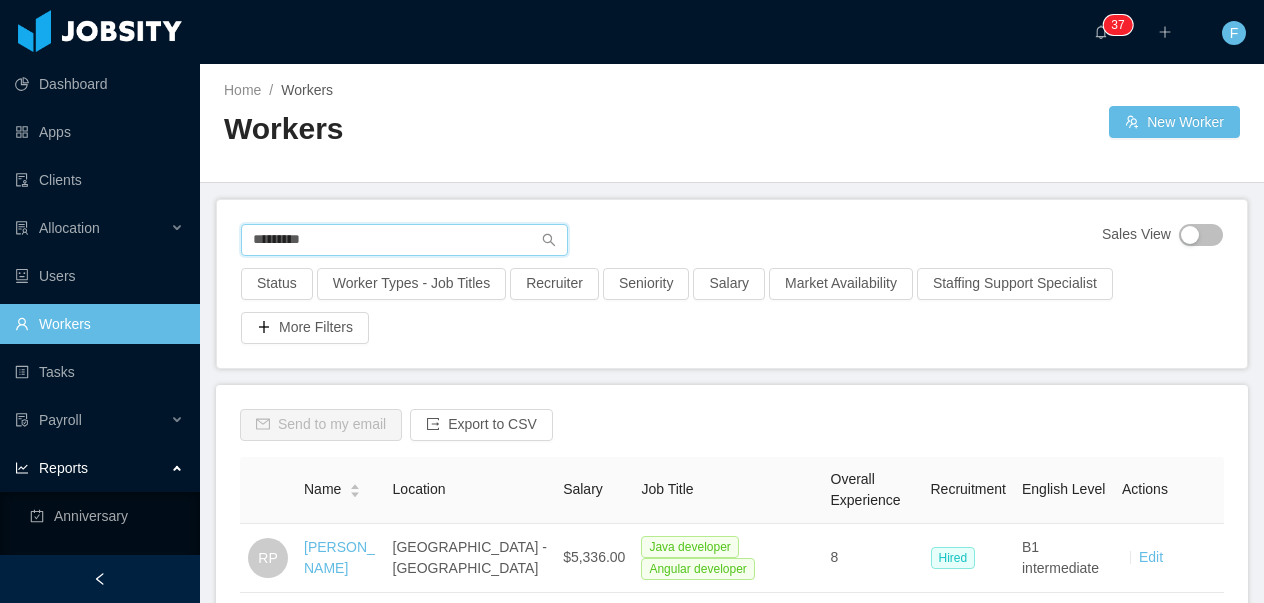 scroll, scrollTop: 169, scrollLeft: 0, axis: vertical 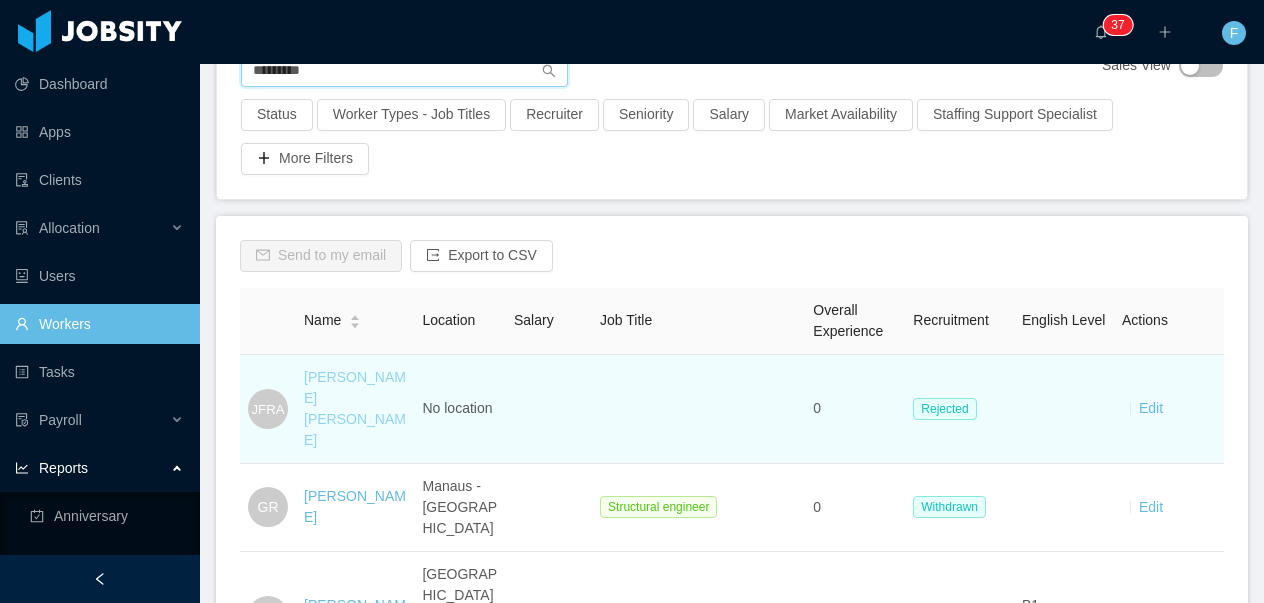 type on "*********" 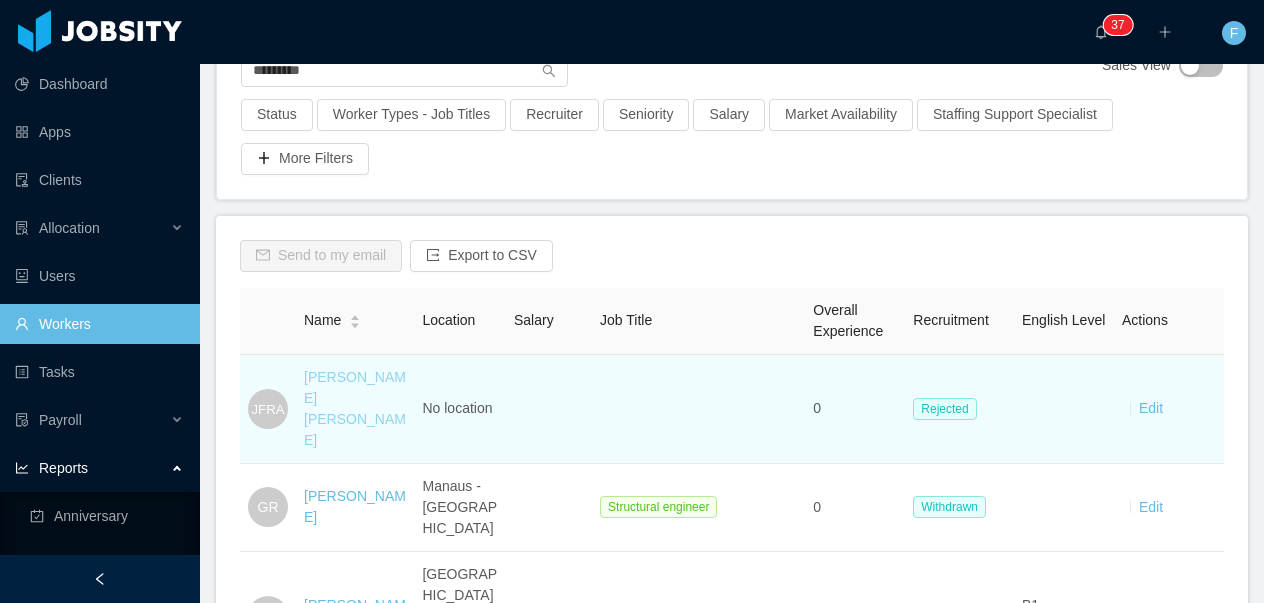 click on "[PERSON_NAME] [PERSON_NAME]" at bounding box center (355, 408) 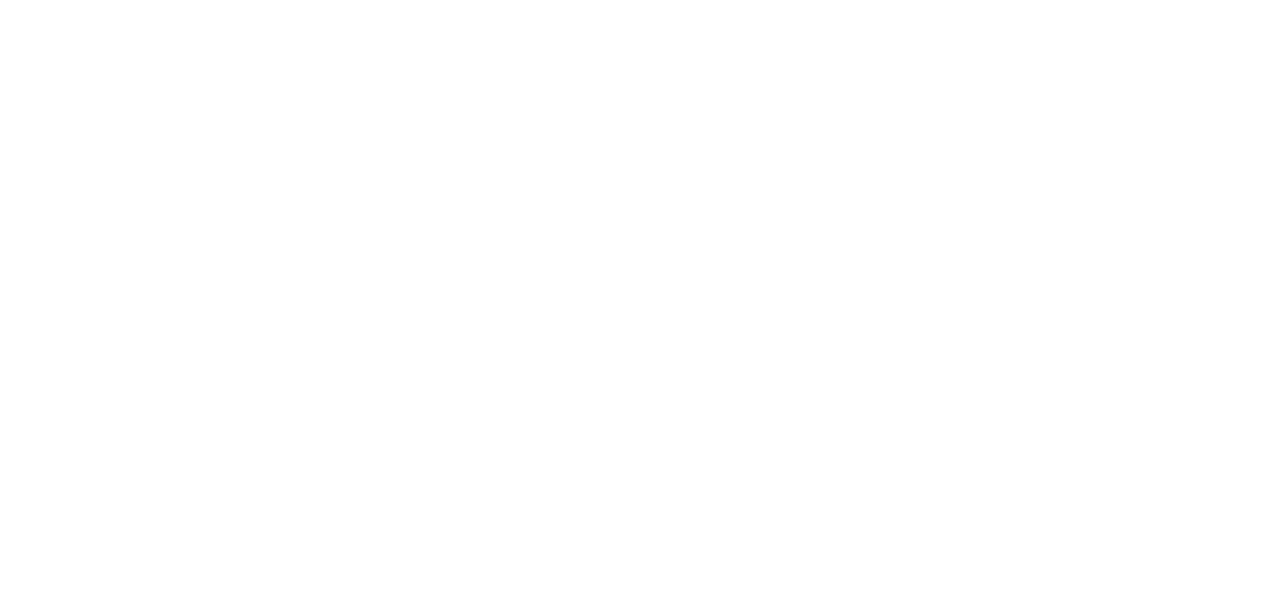 scroll, scrollTop: 0, scrollLeft: 0, axis: both 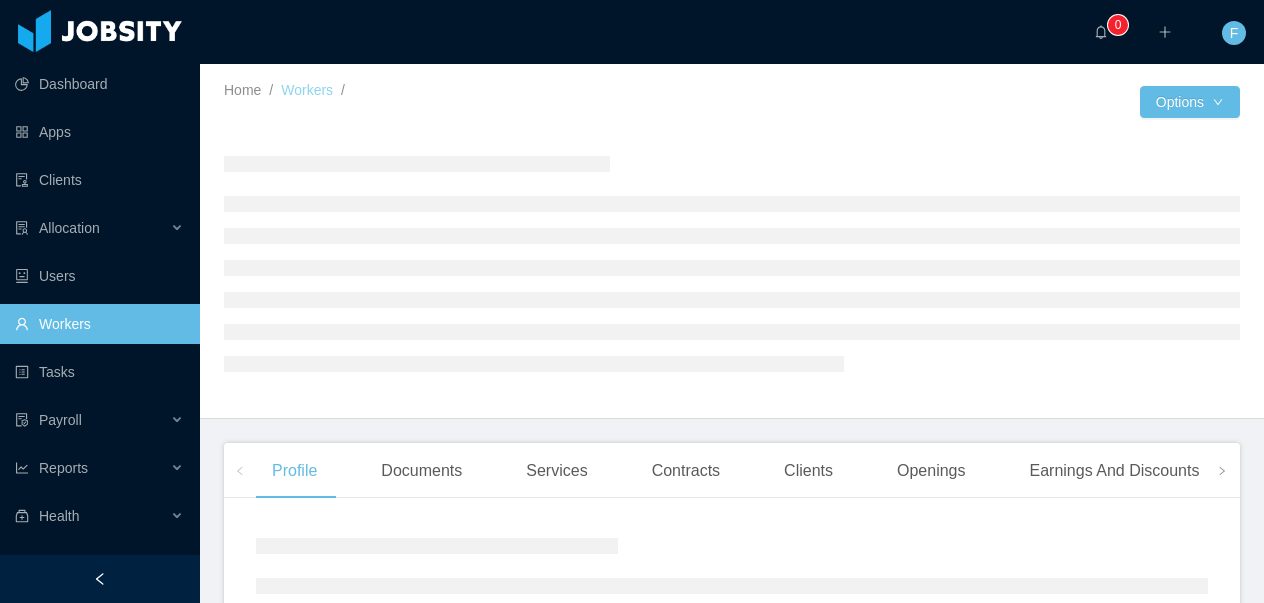 click on "Workers" at bounding box center [307, 90] 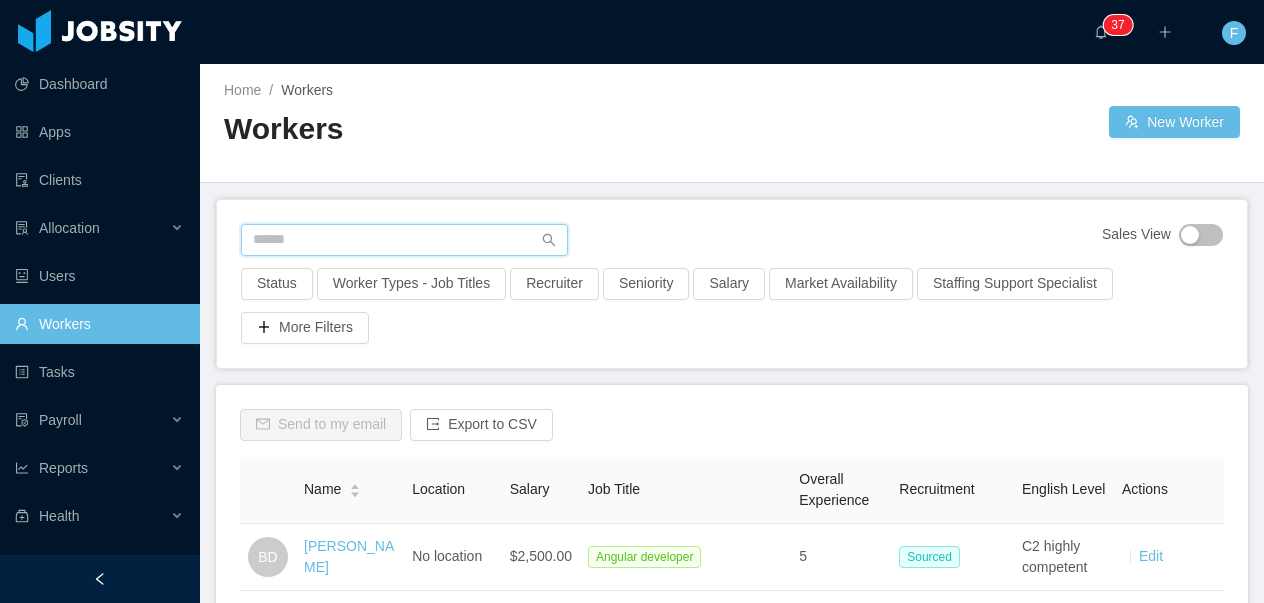 click at bounding box center (404, 240) 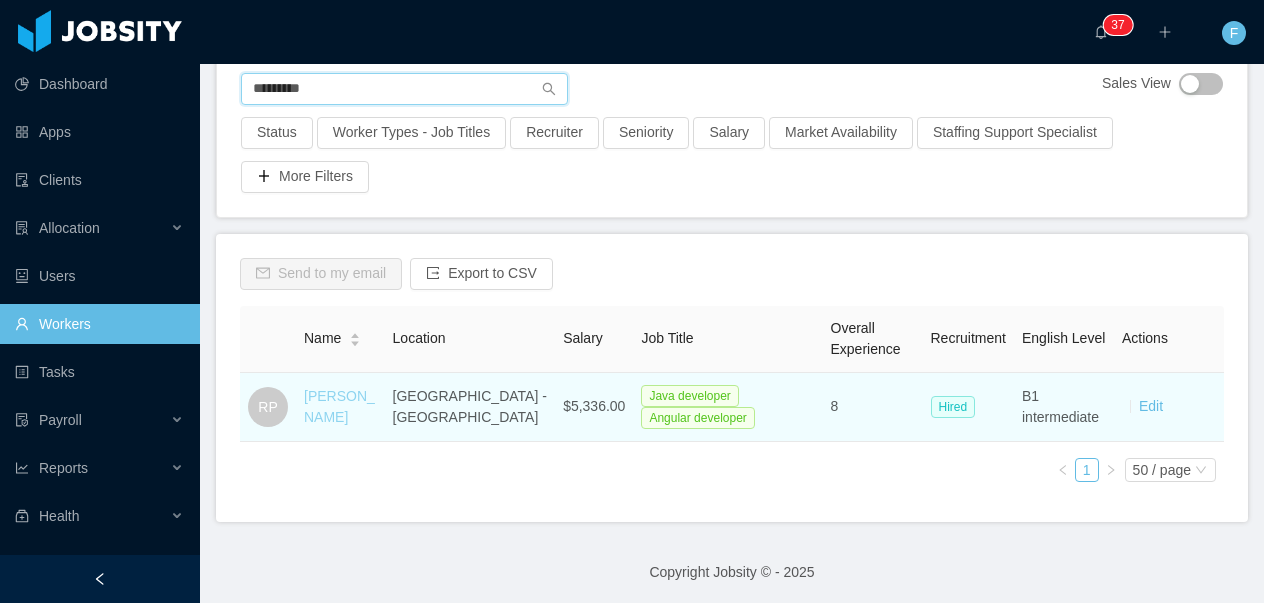 type on "*********" 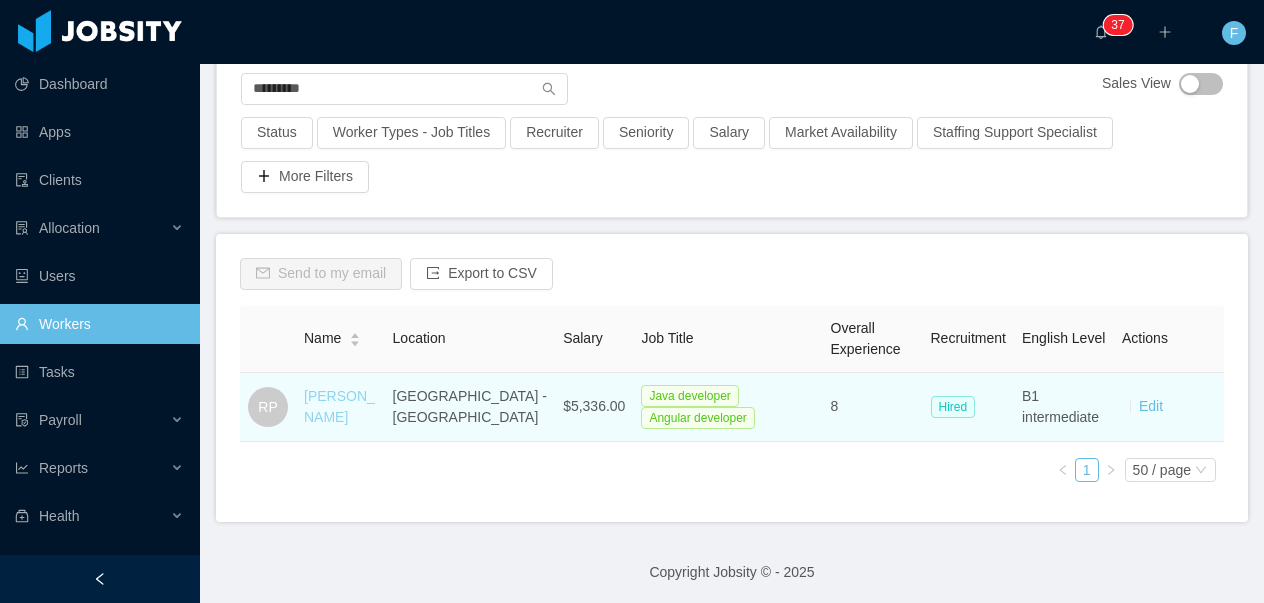 click on "[PERSON_NAME]" at bounding box center [339, 406] 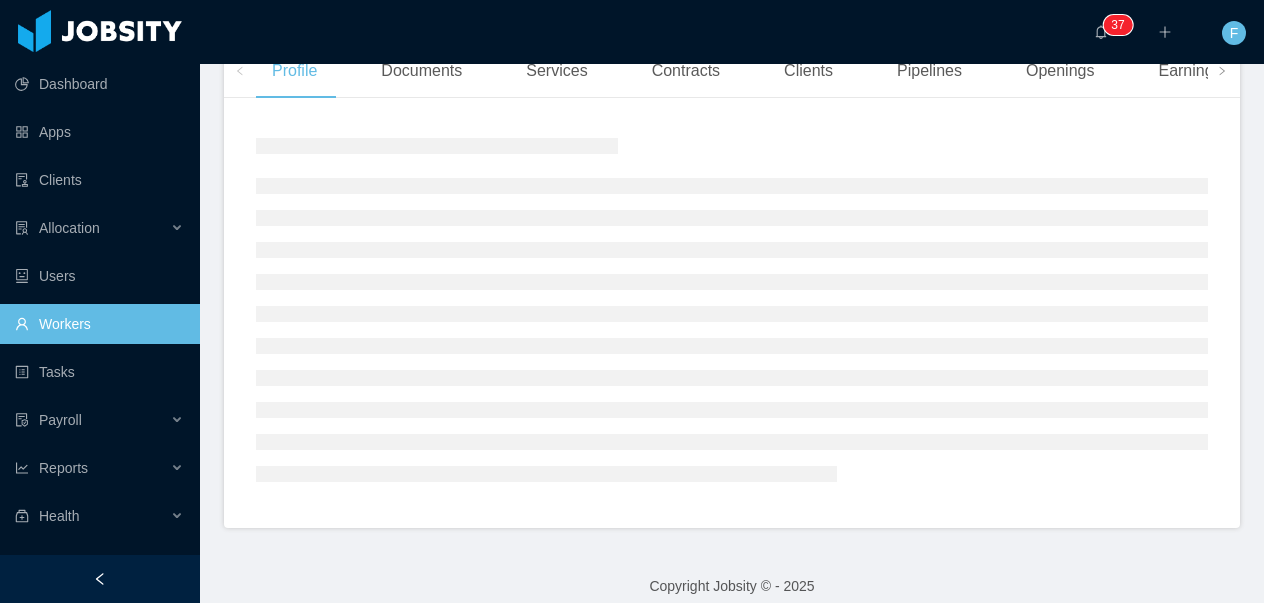 click on "Clients" at bounding box center (808, 71) 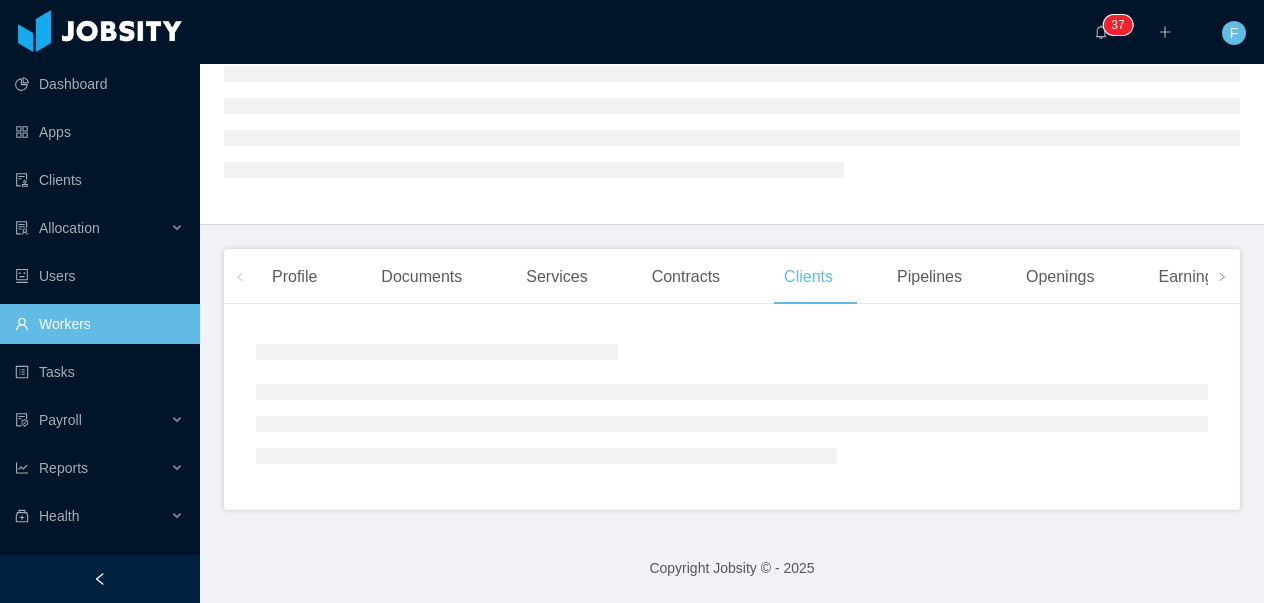 scroll, scrollTop: 276, scrollLeft: 0, axis: vertical 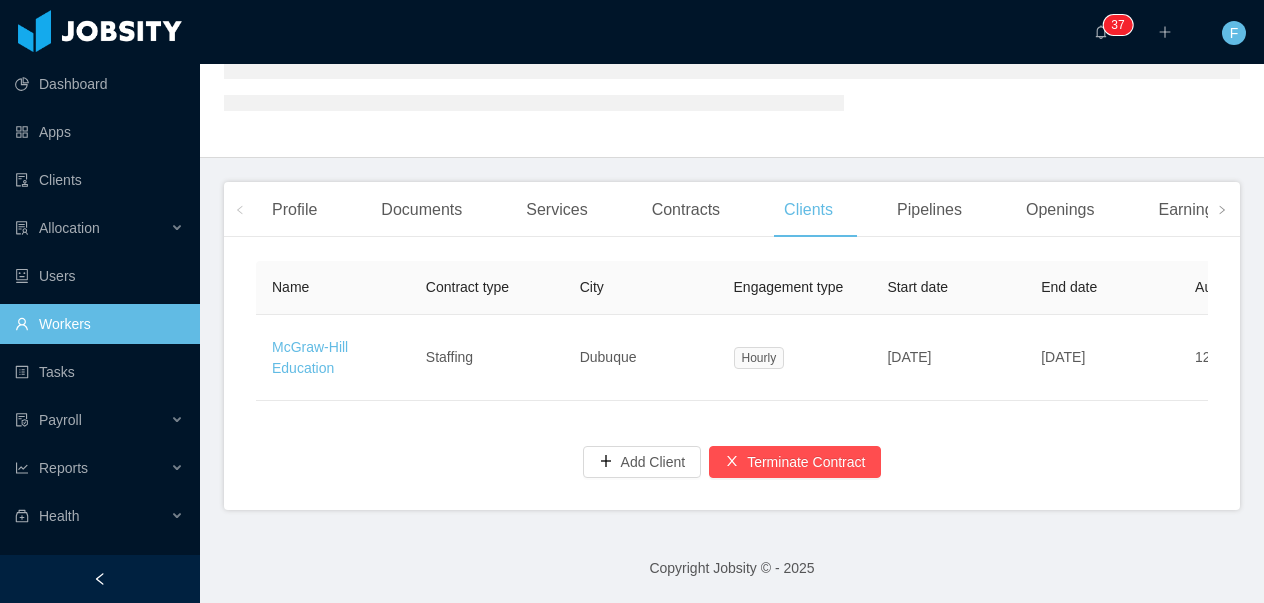 click on "Name Contract type City Engagement type Start date End date Auto Renewal Rate E&D Total Status Temination type Actions [PERSON_NAME] Education Staffing Dubuque Hourly [DATE] [DATE] 12 months $48.75 $864.00 $912.75 Active No termination type Edit Amendments Add Client Terminate Contract" at bounding box center [732, 381] 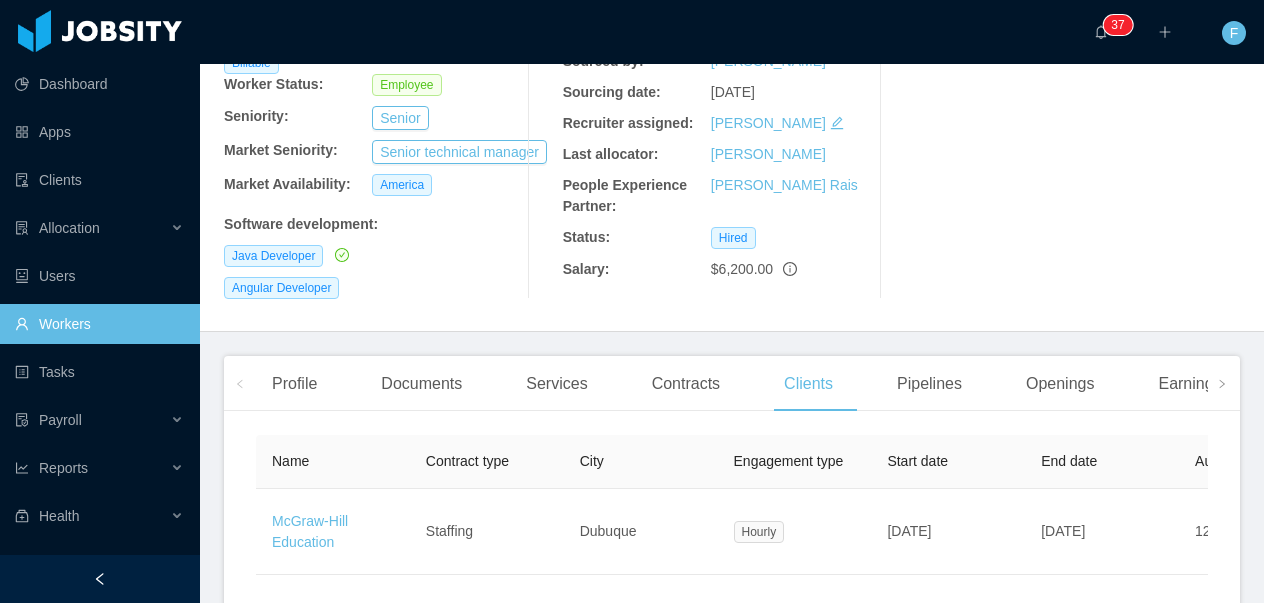 click on "City" at bounding box center [641, 462] 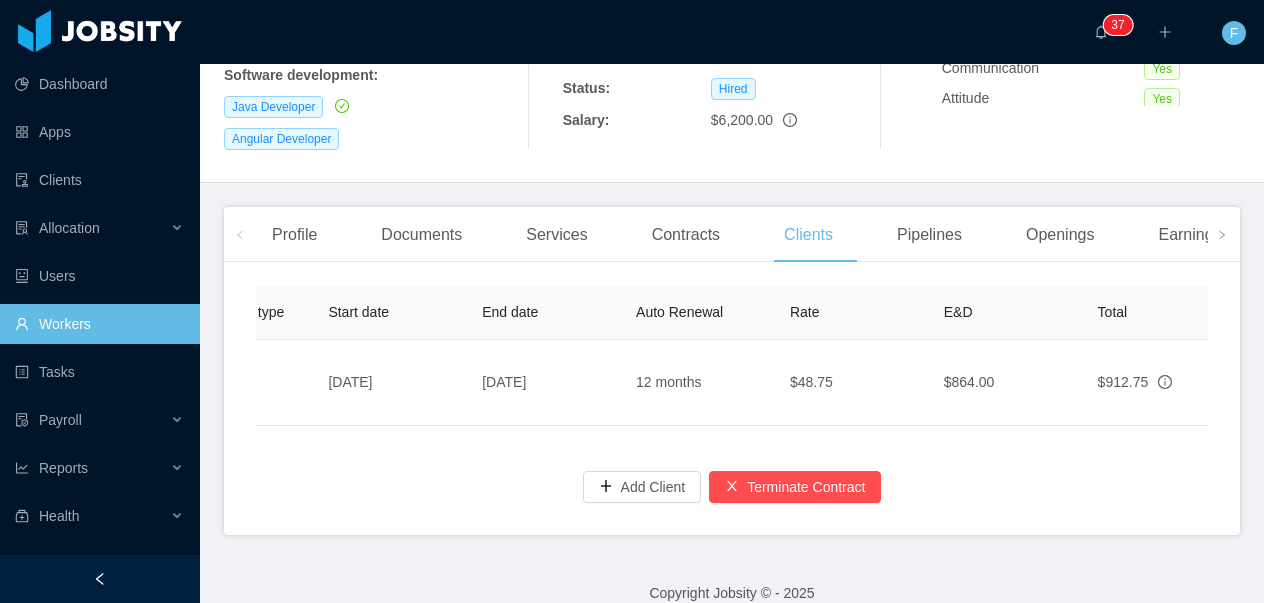 scroll, scrollTop: 0, scrollLeft: 1063, axis: horizontal 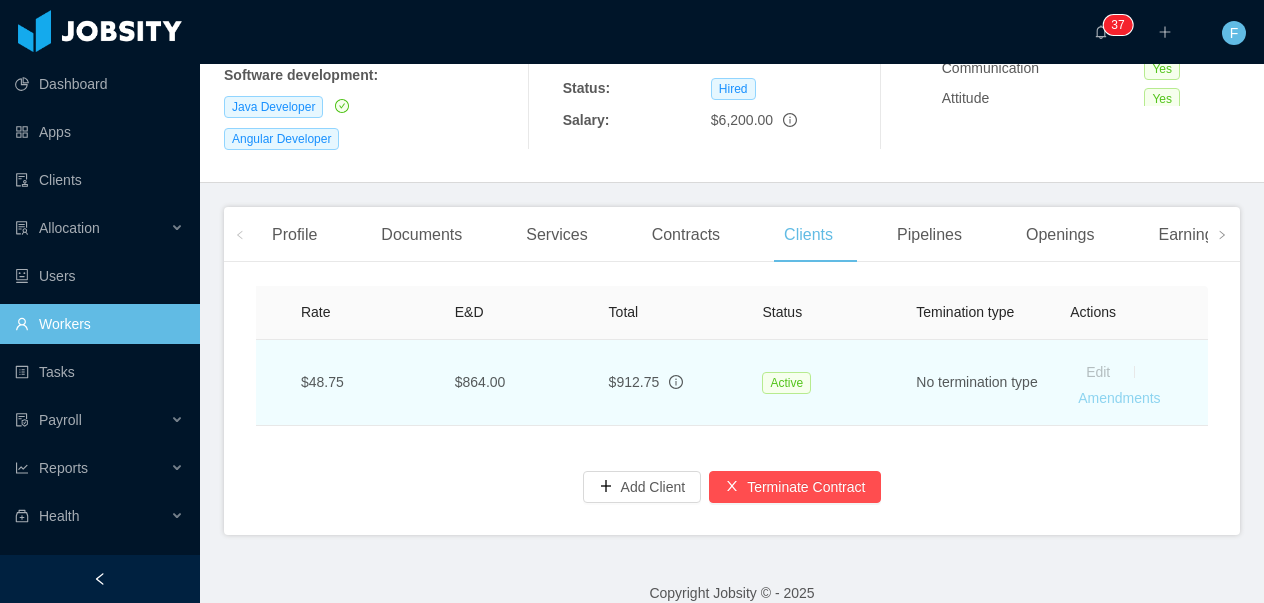 click on "Amendments" at bounding box center (1119, 398) 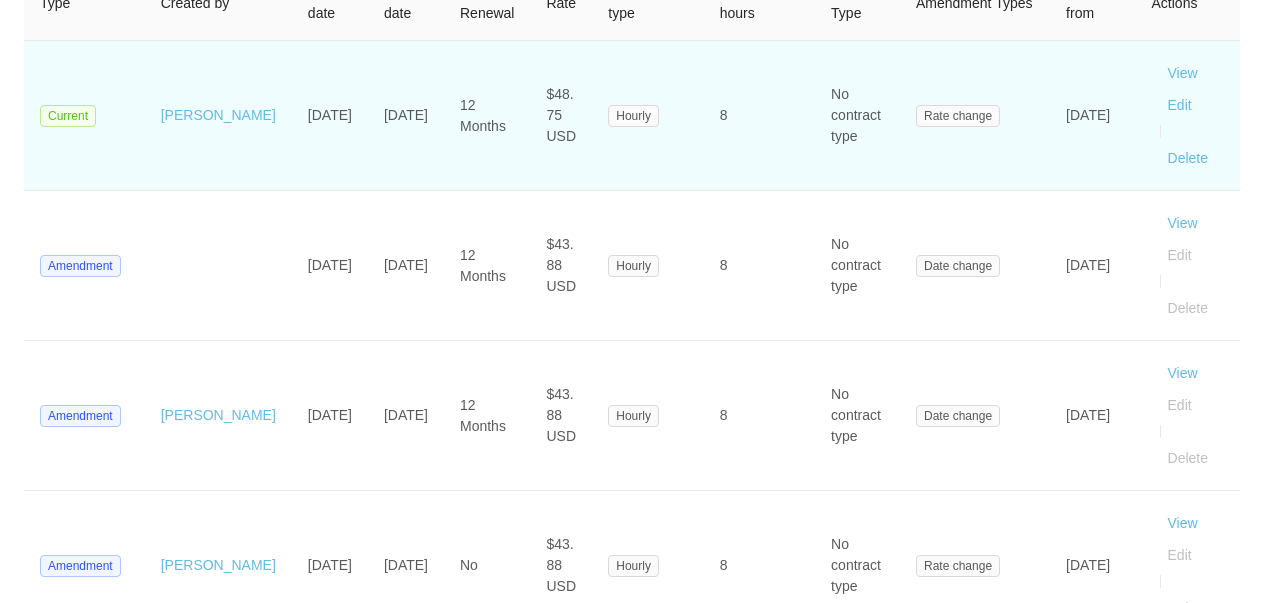scroll, scrollTop: 273, scrollLeft: 0, axis: vertical 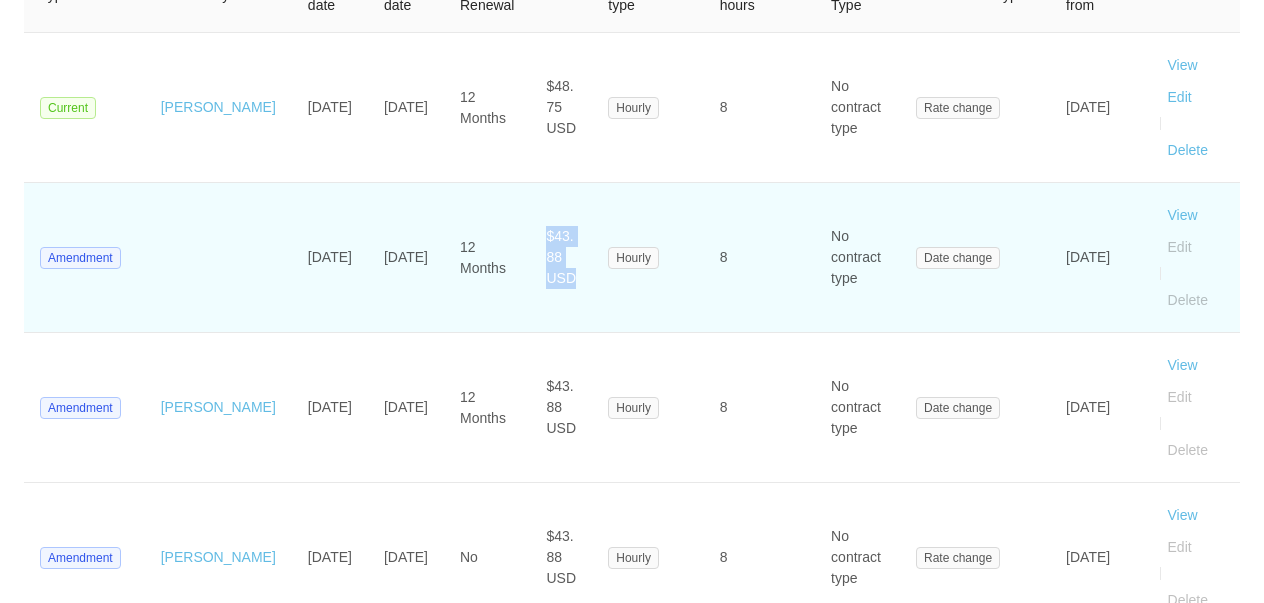 drag, startPoint x: 517, startPoint y: 267, endPoint x: 486, endPoint y: 246, distance: 37.44329 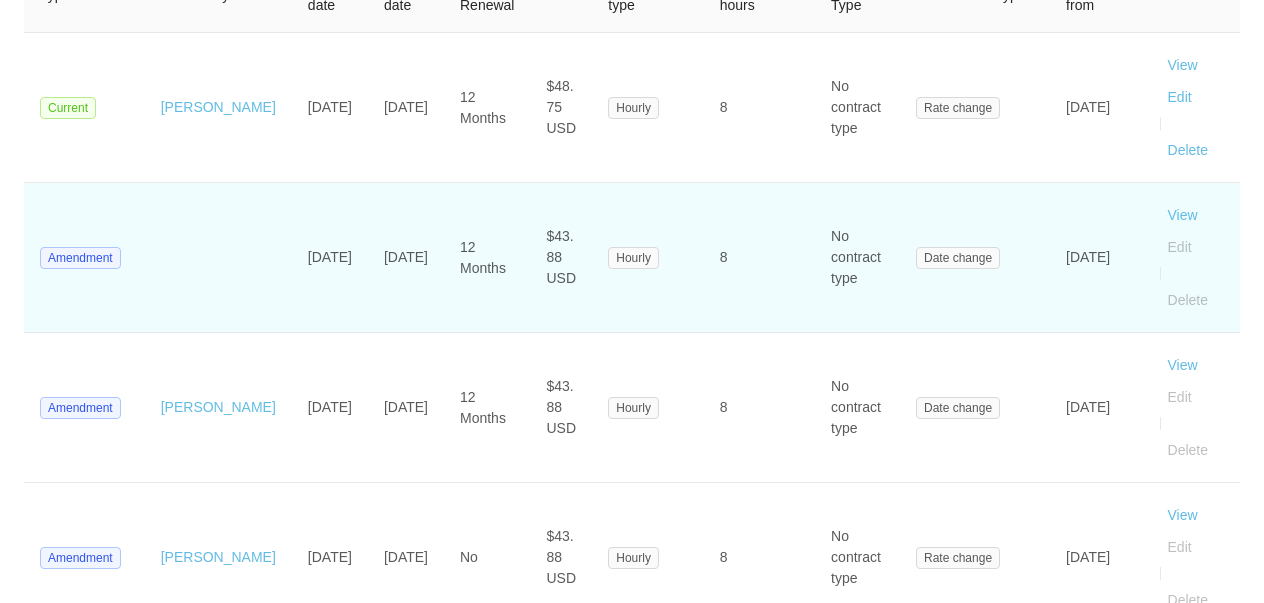 click on "$43.88 USD" at bounding box center (561, 258) 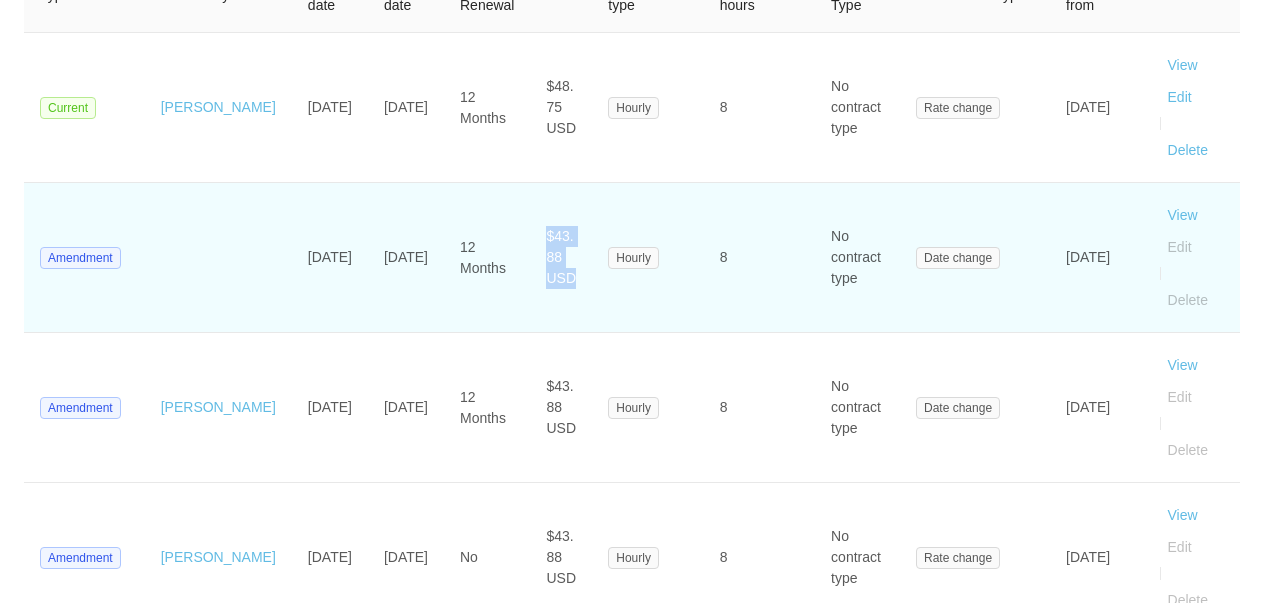 drag, startPoint x: 487, startPoint y: 244, endPoint x: 526, endPoint y: 265, distance: 44.294468 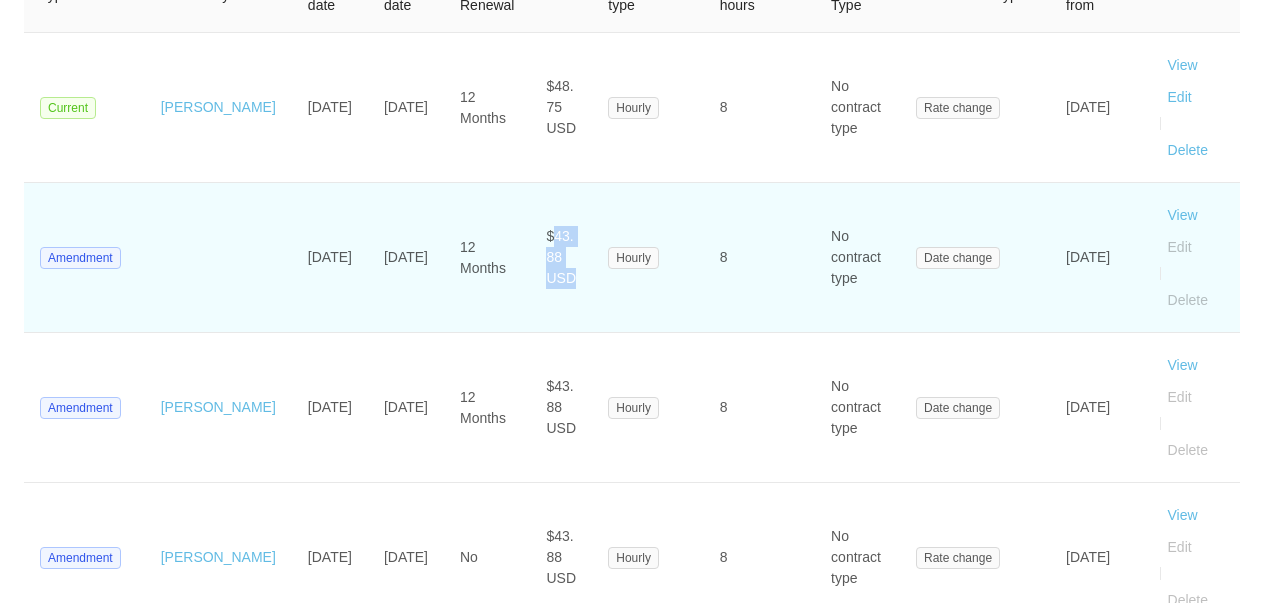 drag, startPoint x: 523, startPoint y: 268, endPoint x: 503, endPoint y: 249, distance: 27.58623 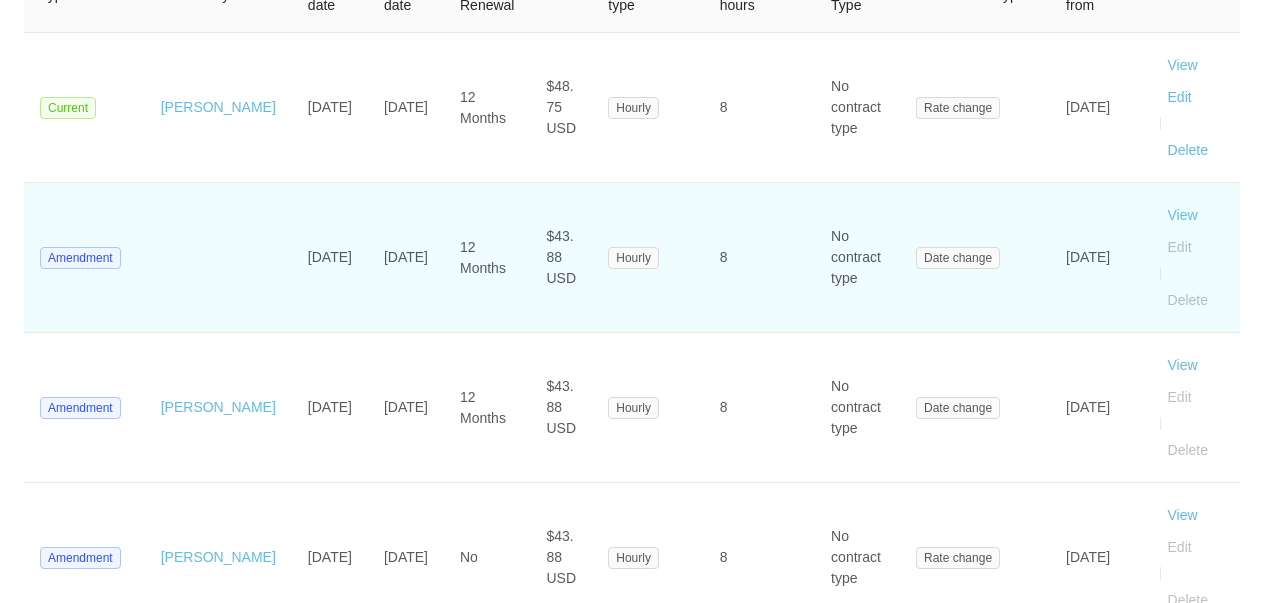 click on "$43.88 USD" at bounding box center [561, 257] 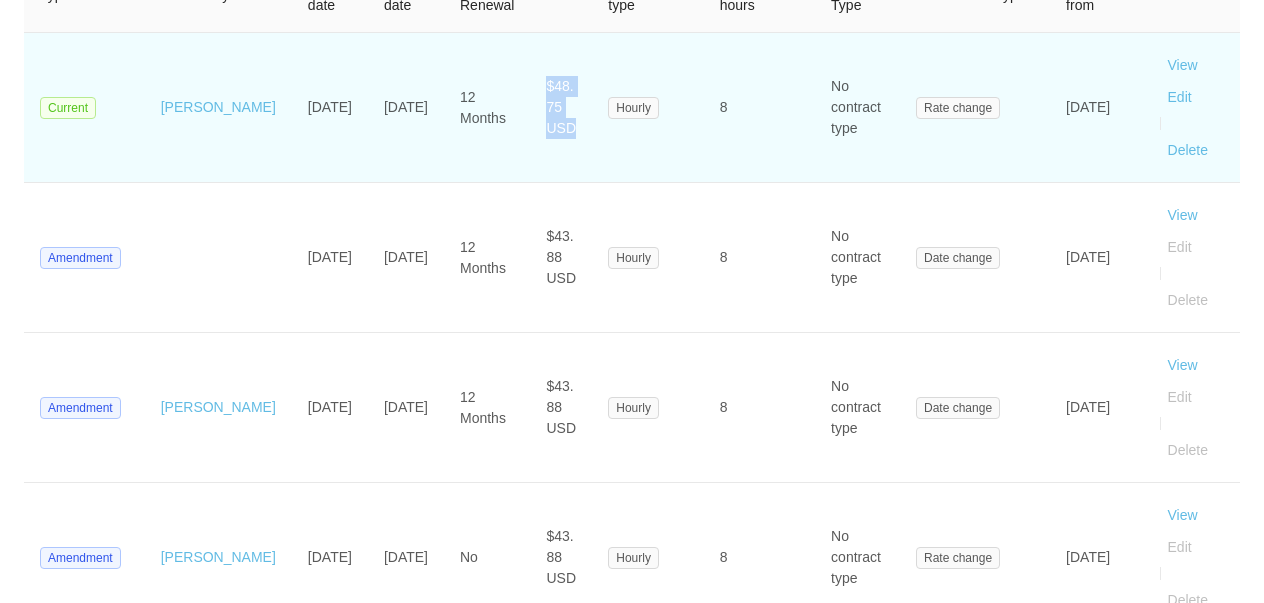 drag, startPoint x: 490, startPoint y: 96, endPoint x: 539, endPoint y: 114, distance: 52.201534 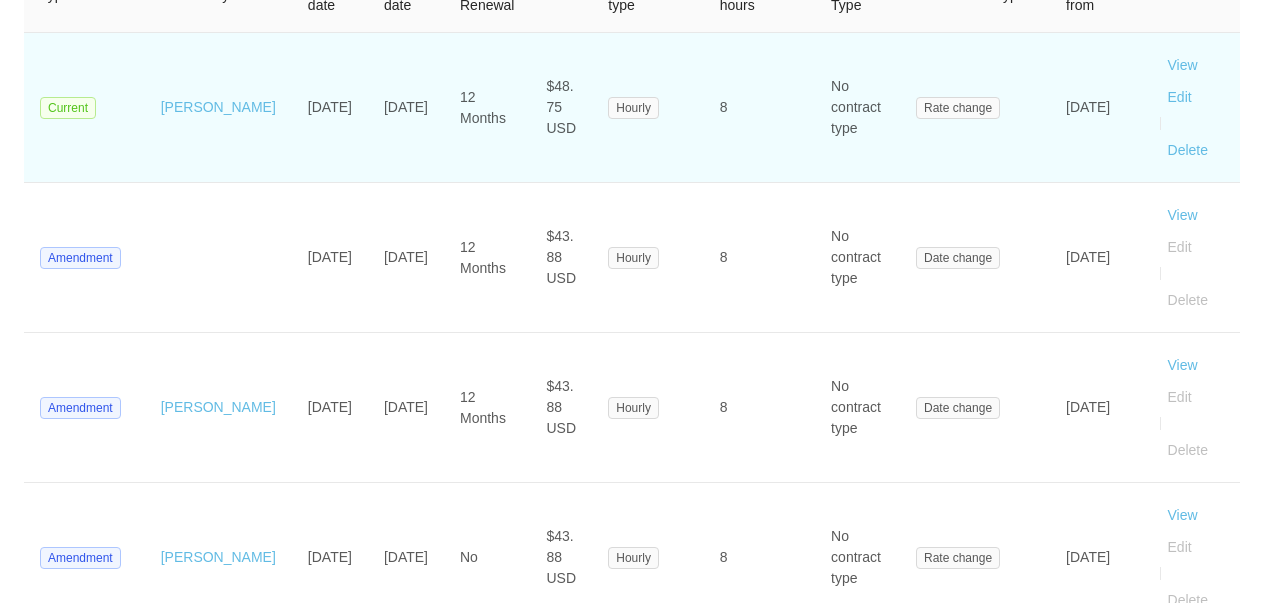 click on "$48.75 USD" at bounding box center [561, 108] 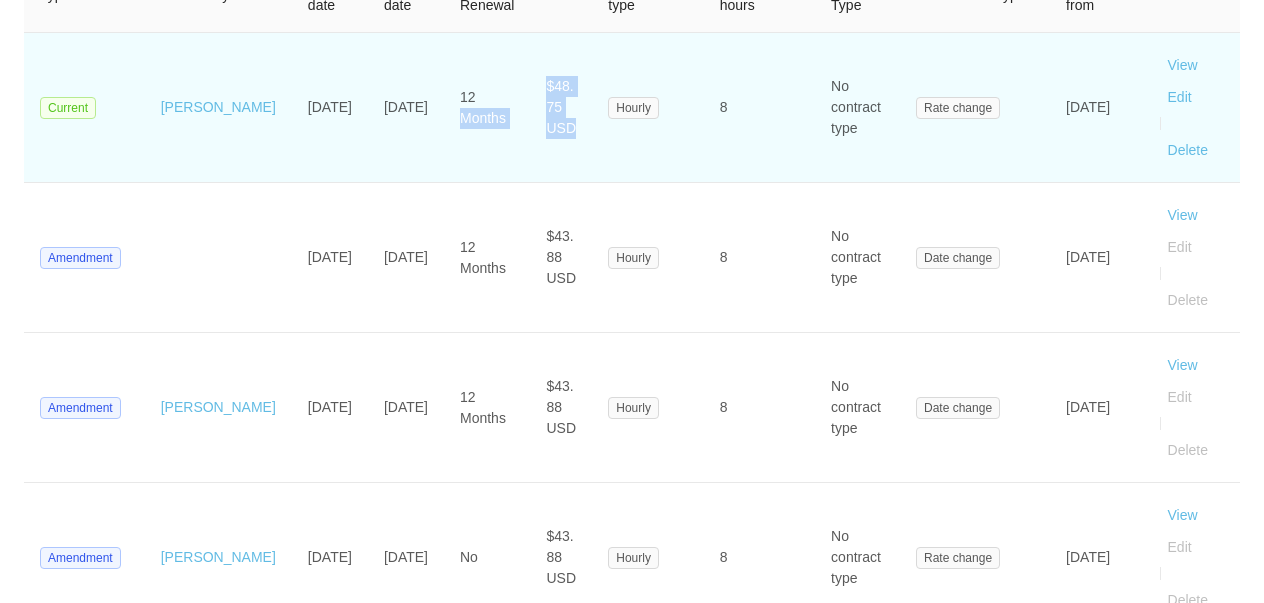 drag, startPoint x: 534, startPoint y: 117, endPoint x: 503, endPoint y: 93, distance: 39.20459 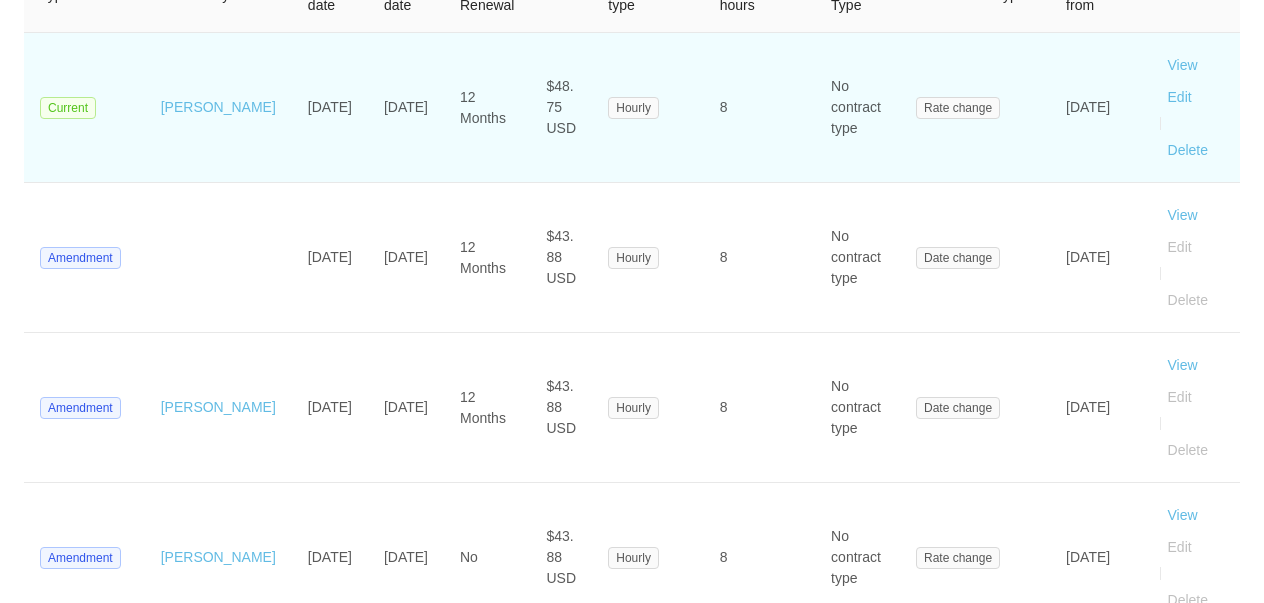 click on "$48.75 USD" at bounding box center (561, 107) 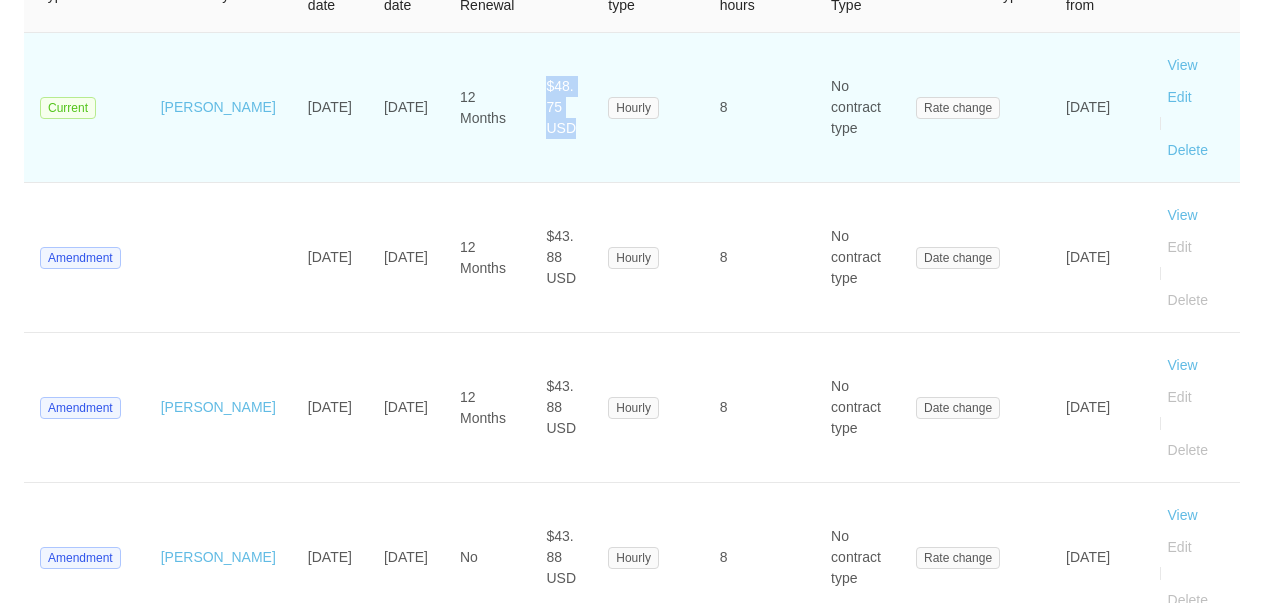 drag, startPoint x: 490, startPoint y: 89, endPoint x: 533, endPoint y: 115, distance: 50.24938 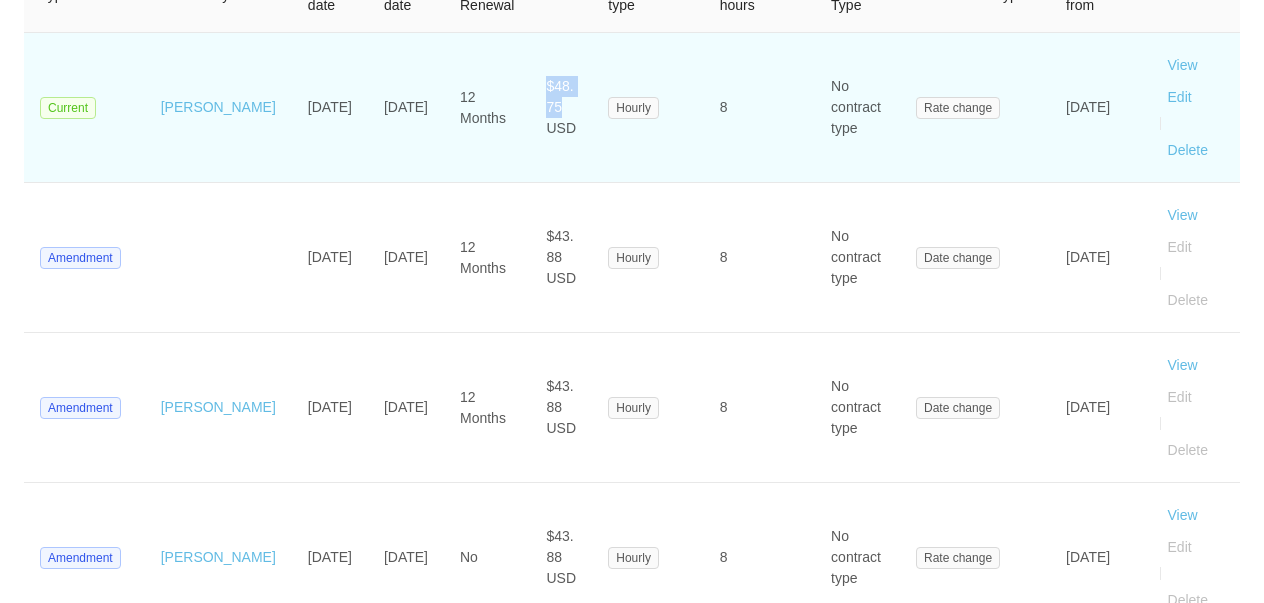 drag, startPoint x: 485, startPoint y: 94, endPoint x: 540, endPoint y: 101, distance: 55.443665 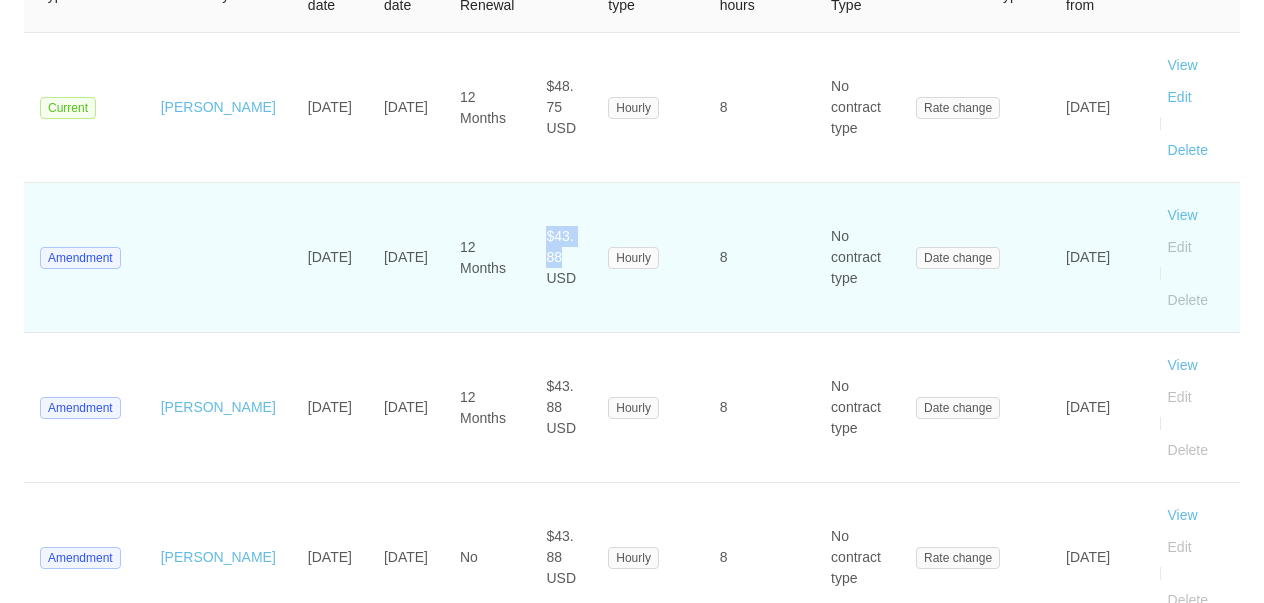 drag, startPoint x: 539, startPoint y: 247, endPoint x: 474, endPoint y: 247, distance: 65 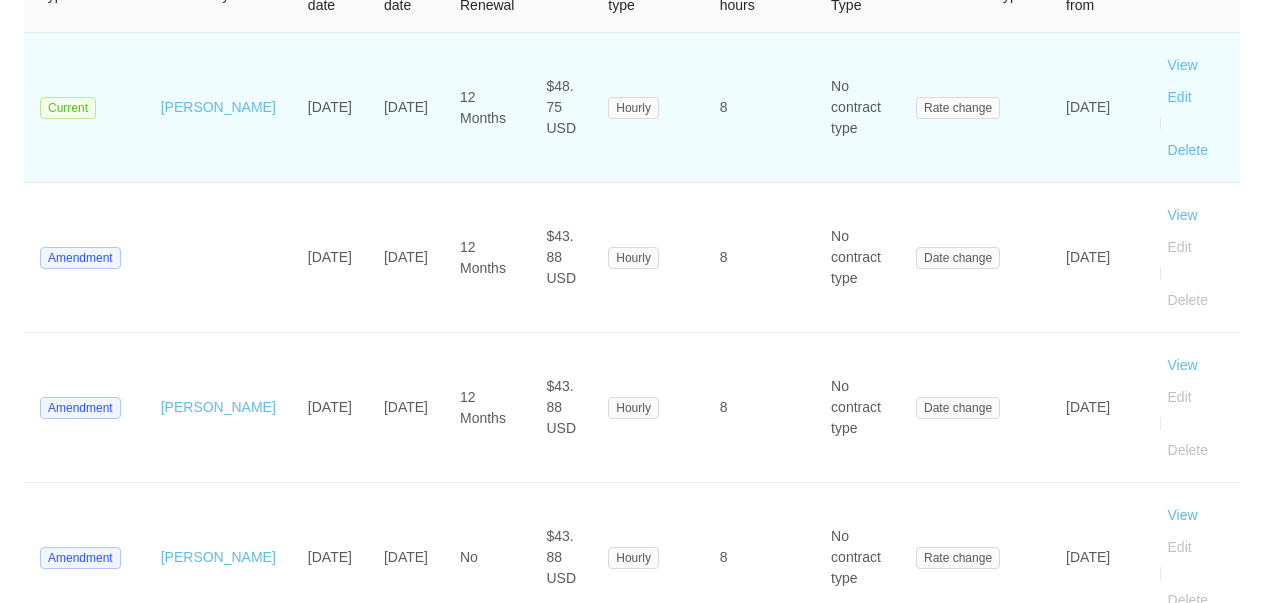 click on "$48.75 USD" at bounding box center [561, 108] 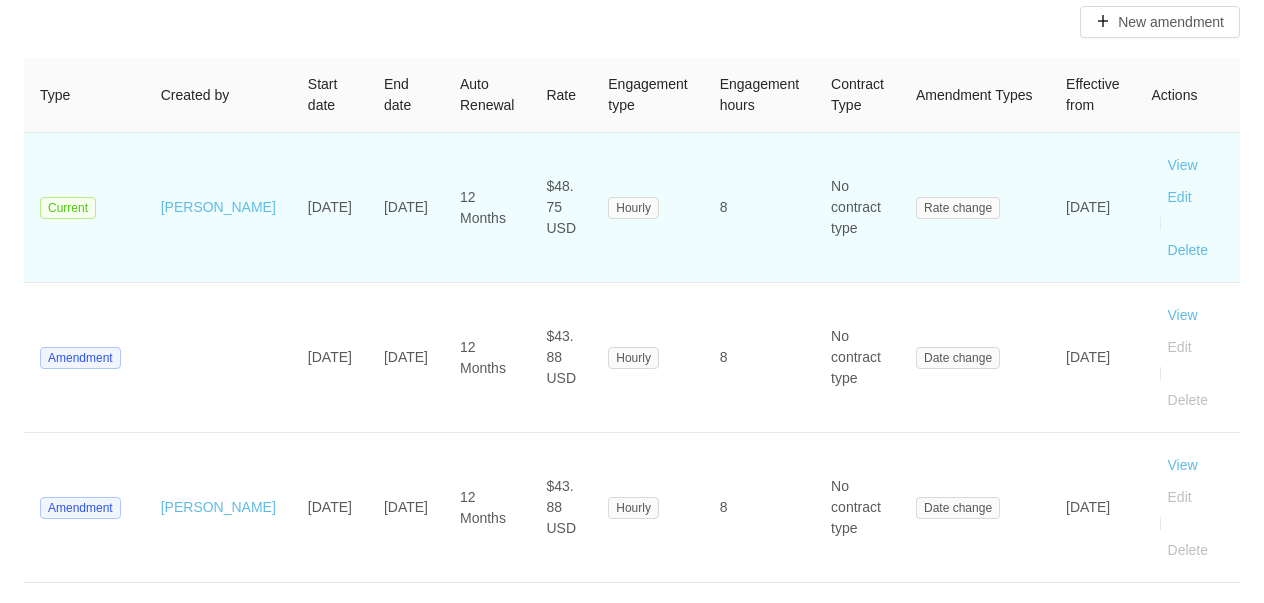 scroll, scrollTop: 114, scrollLeft: 0, axis: vertical 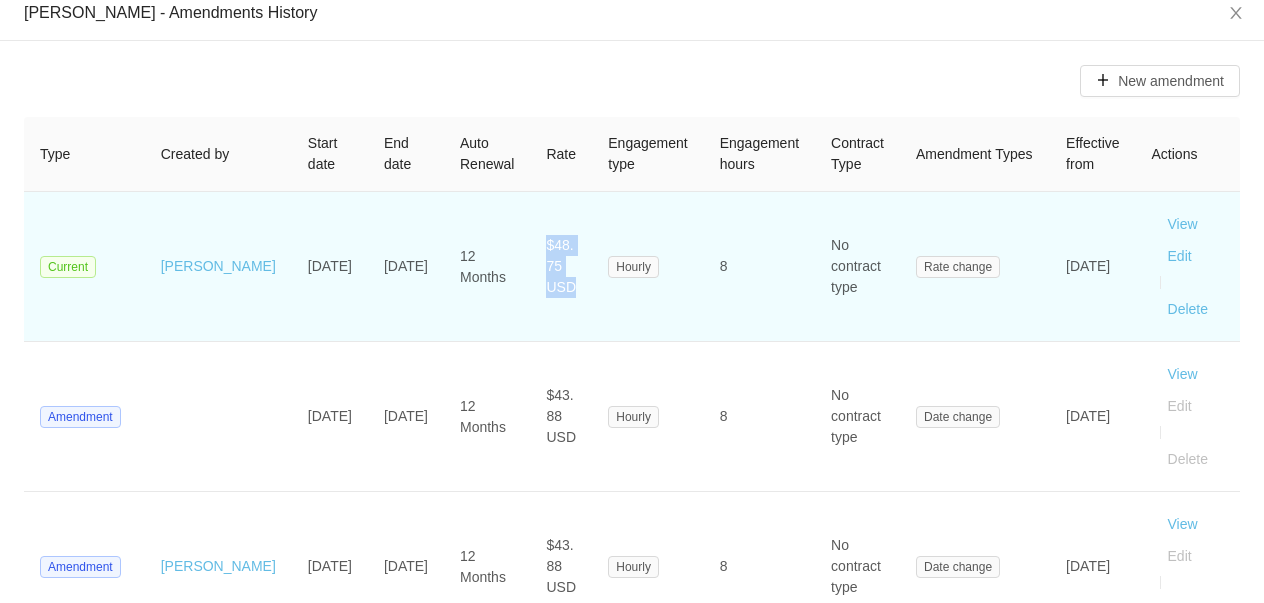 drag, startPoint x: 524, startPoint y: 279, endPoint x: 489, endPoint y: 254, distance: 43.011627 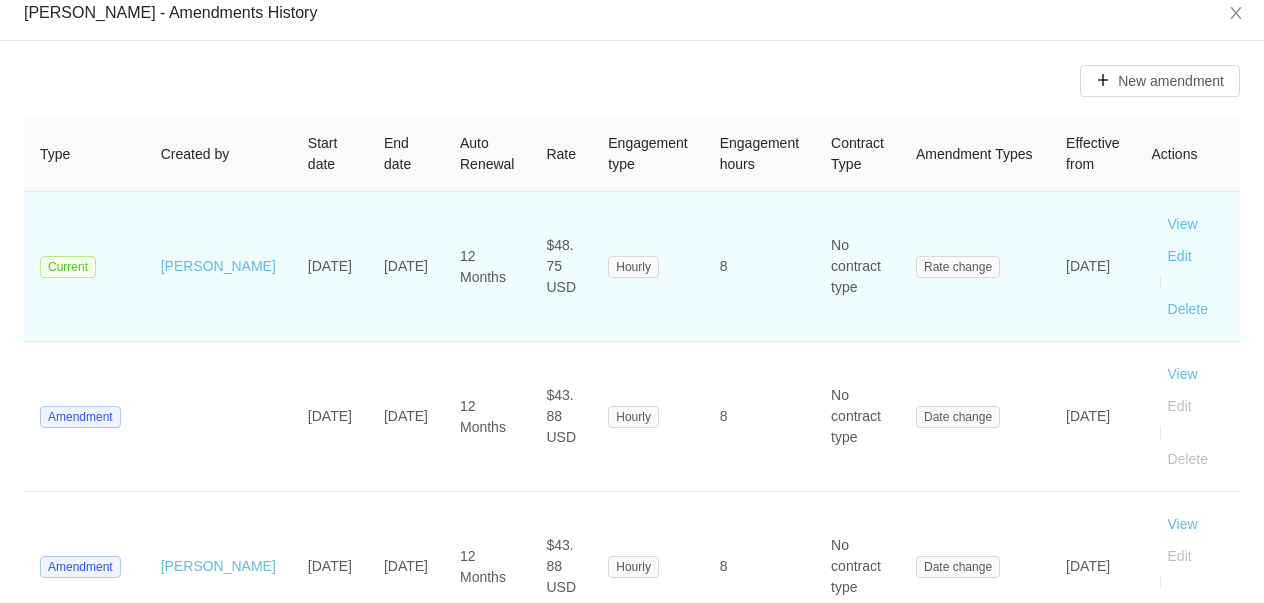 click on "$48.75 USD" at bounding box center (561, 266) 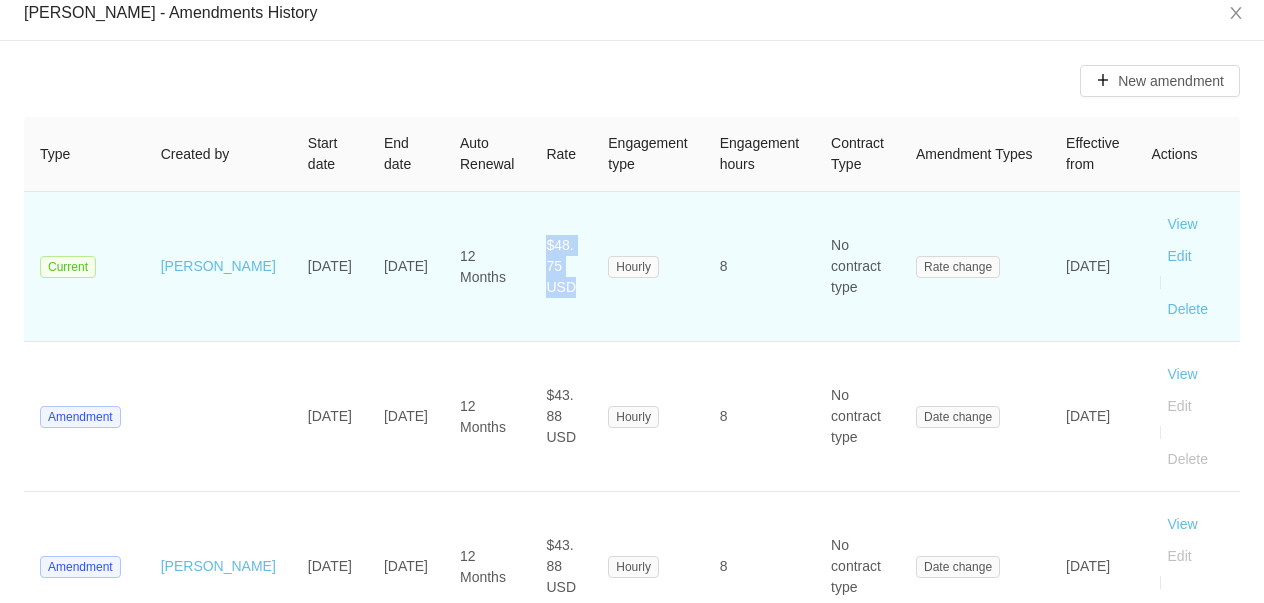 drag, startPoint x: 491, startPoint y: 254, endPoint x: 524, endPoint y: 271, distance: 37.12142 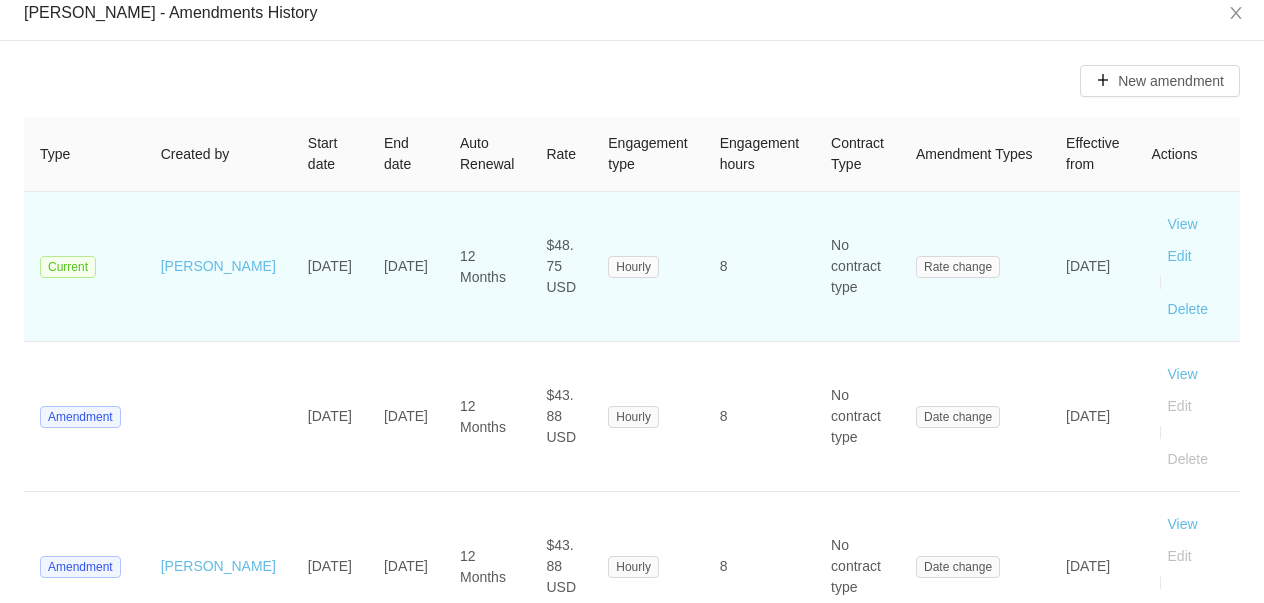 click on "$48.75 USD" at bounding box center [561, 266] 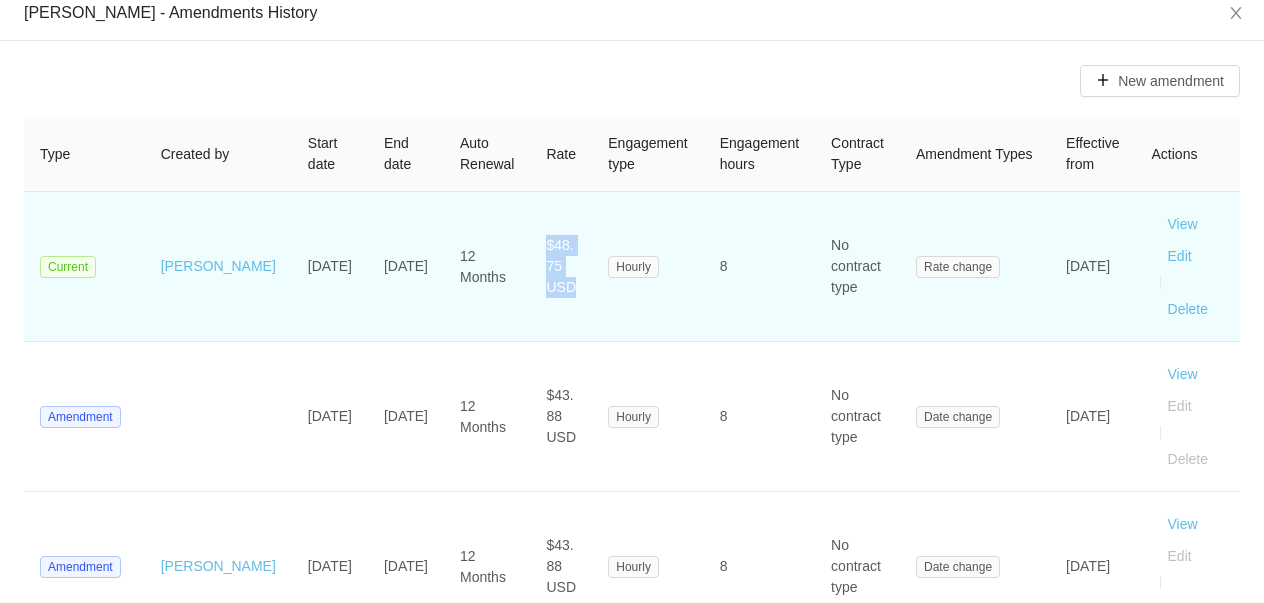 drag, startPoint x: 490, startPoint y: 249, endPoint x: 536, endPoint y: 270, distance: 50.566788 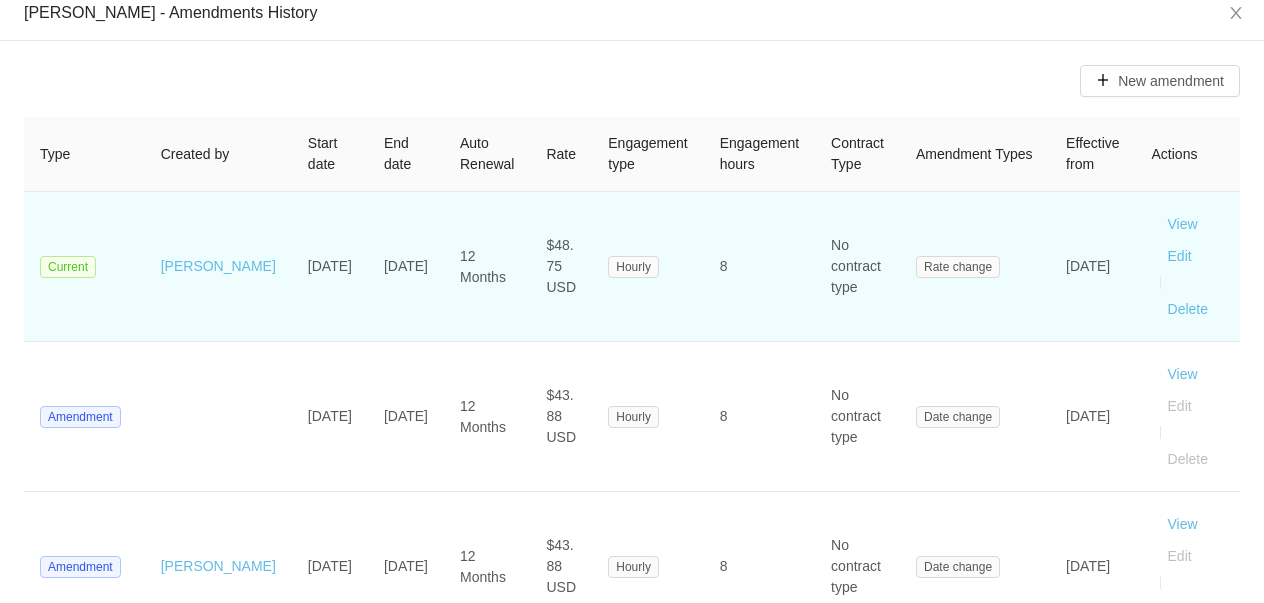 click on "$48.75 USD" at bounding box center [561, 267] 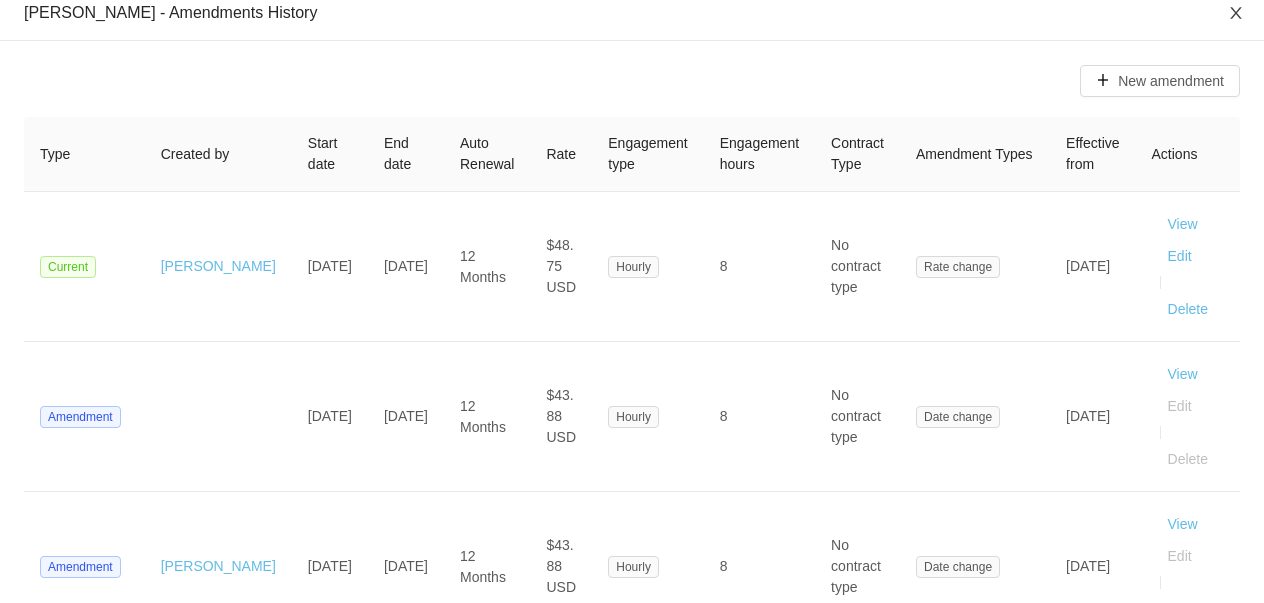 click 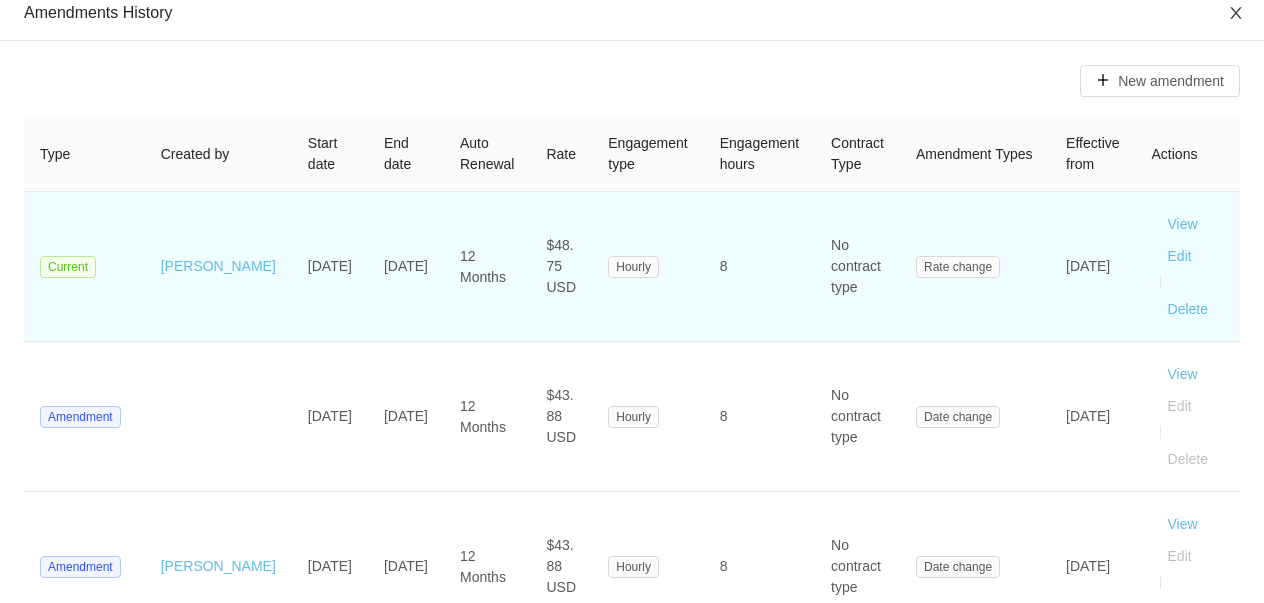 scroll, scrollTop: 425, scrollLeft: 0, axis: vertical 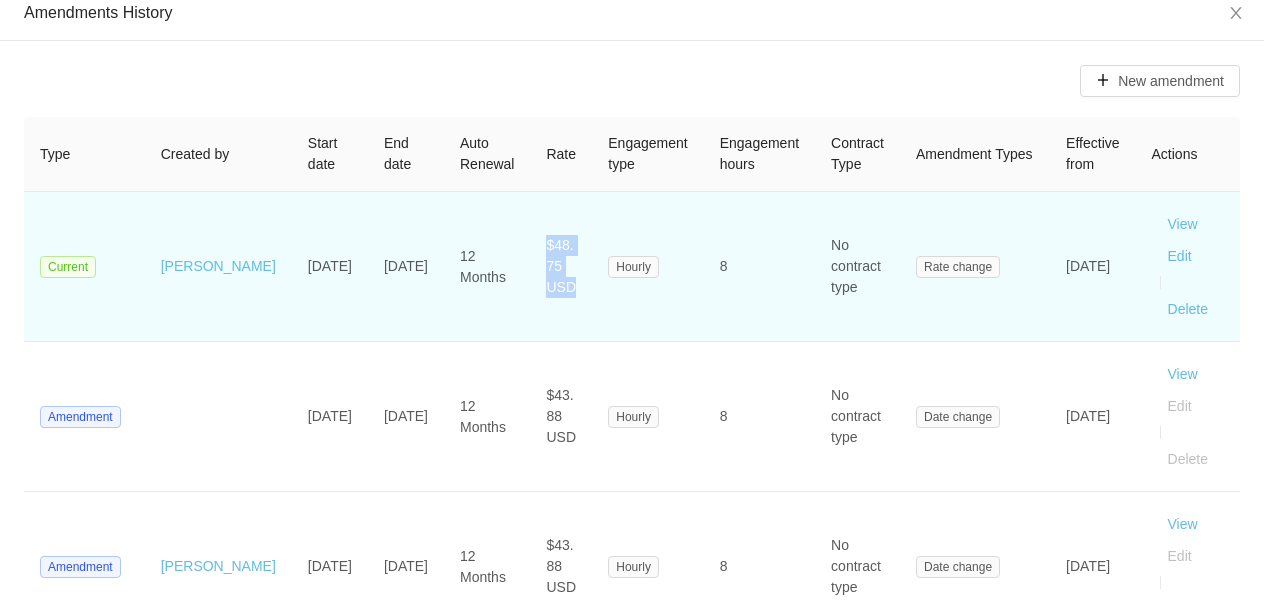 drag, startPoint x: 518, startPoint y: 289, endPoint x: 490, endPoint y: 256, distance: 43.27817 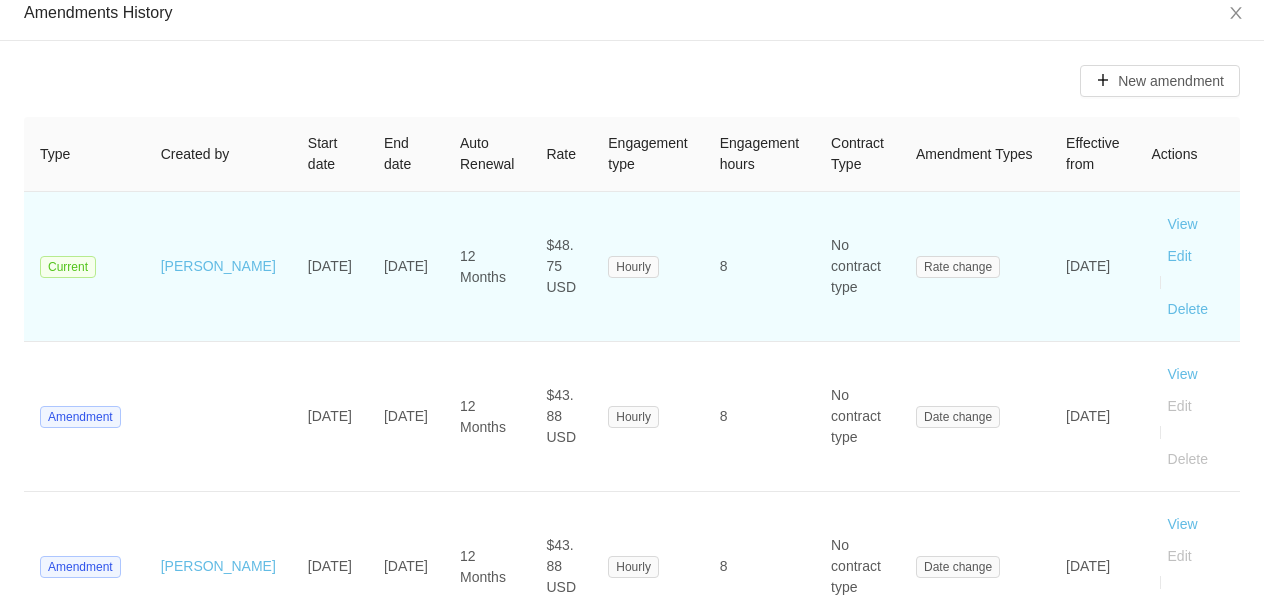 click on "$48.75 USD" at bounding box center (561, 266) 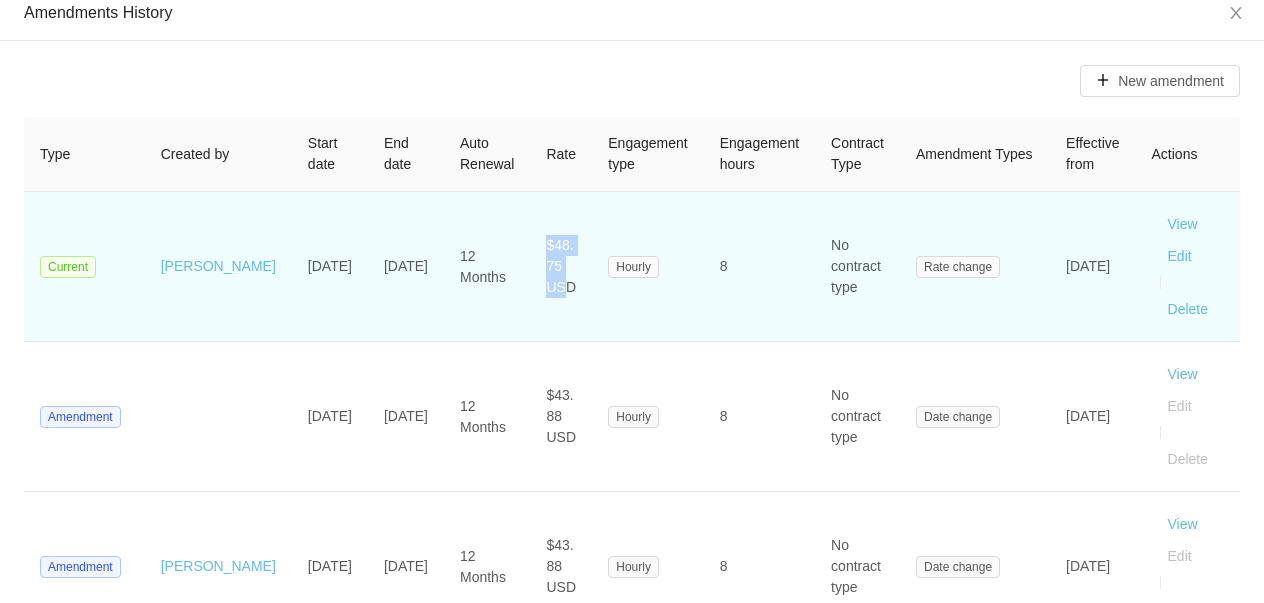 drag, startPoint x: 488, startPoint y: 256, endPoint x: 519, endPoint y: 277, distance: 37.44329 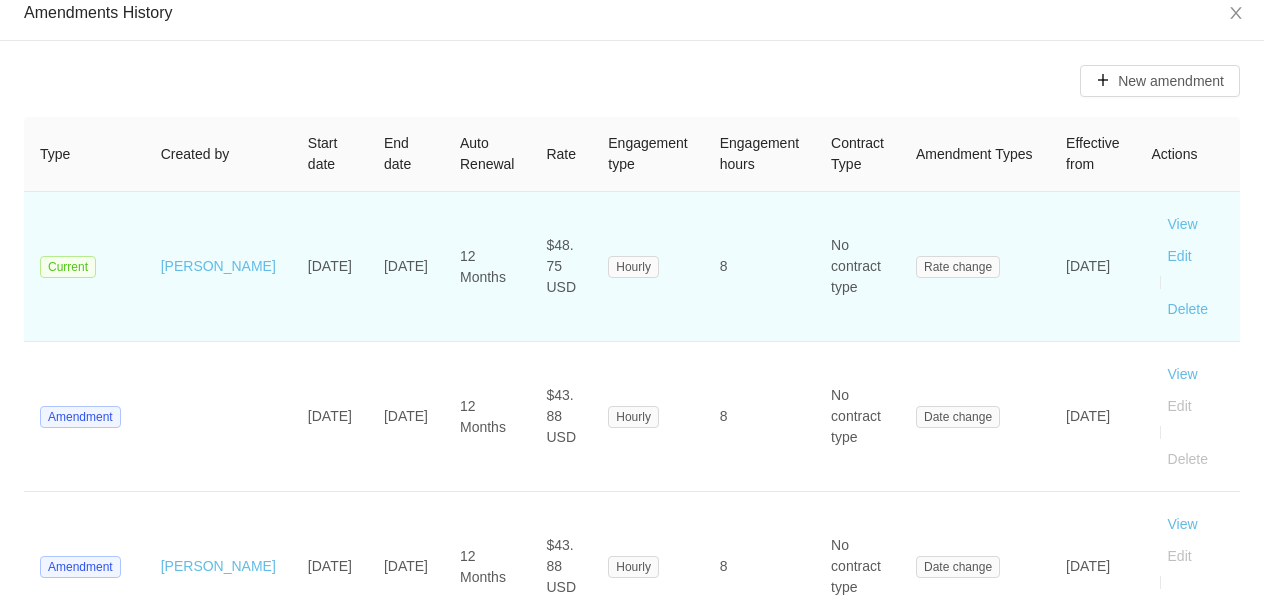 click on "$48.75 USD" at bounding box center (561, 267) 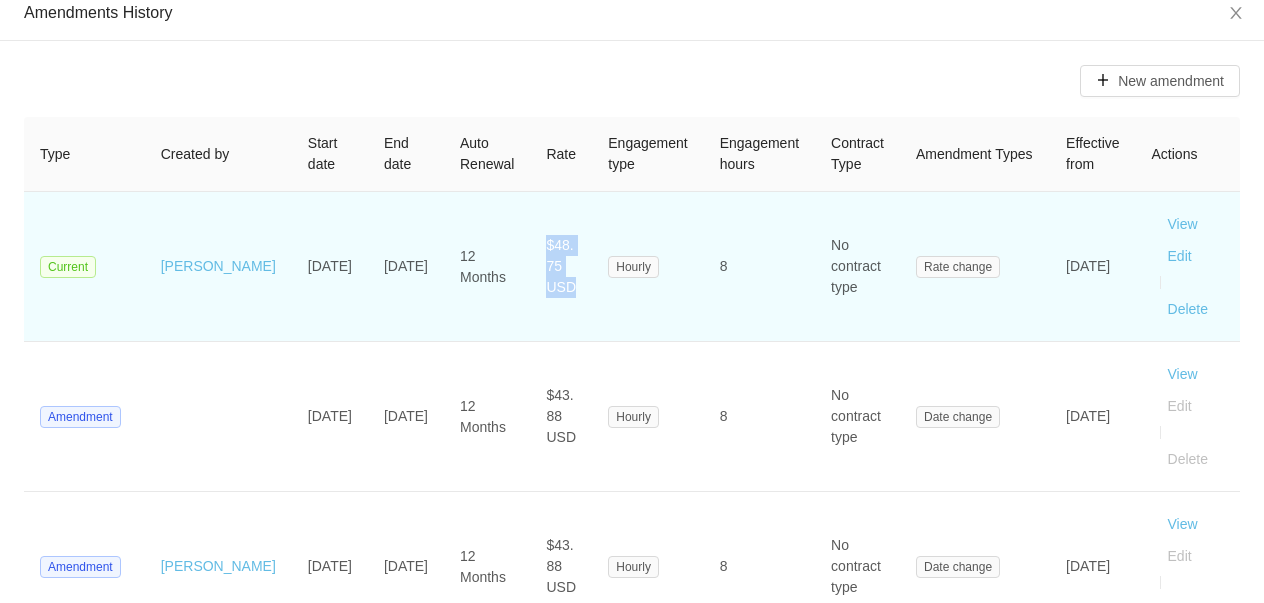drag, startPoint x: 527, startPoint y: 283, endPoint x: 493, endPoint y: 259, distance: 41.617306 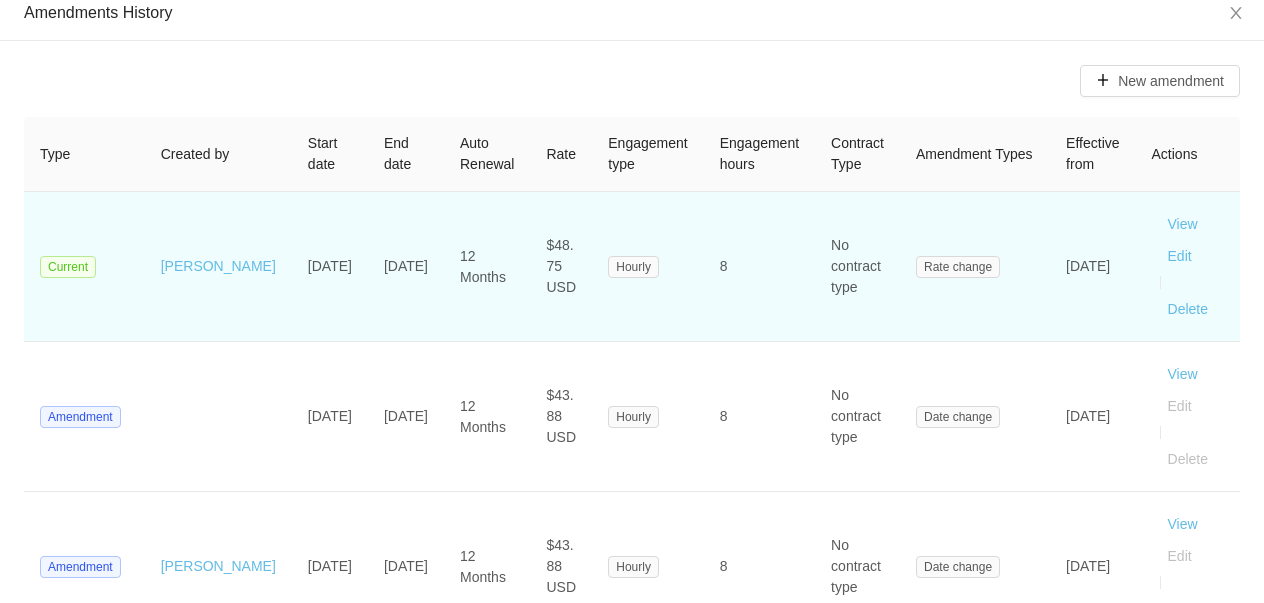 click on "$48.75 USD" at bounding box center (561, 266) 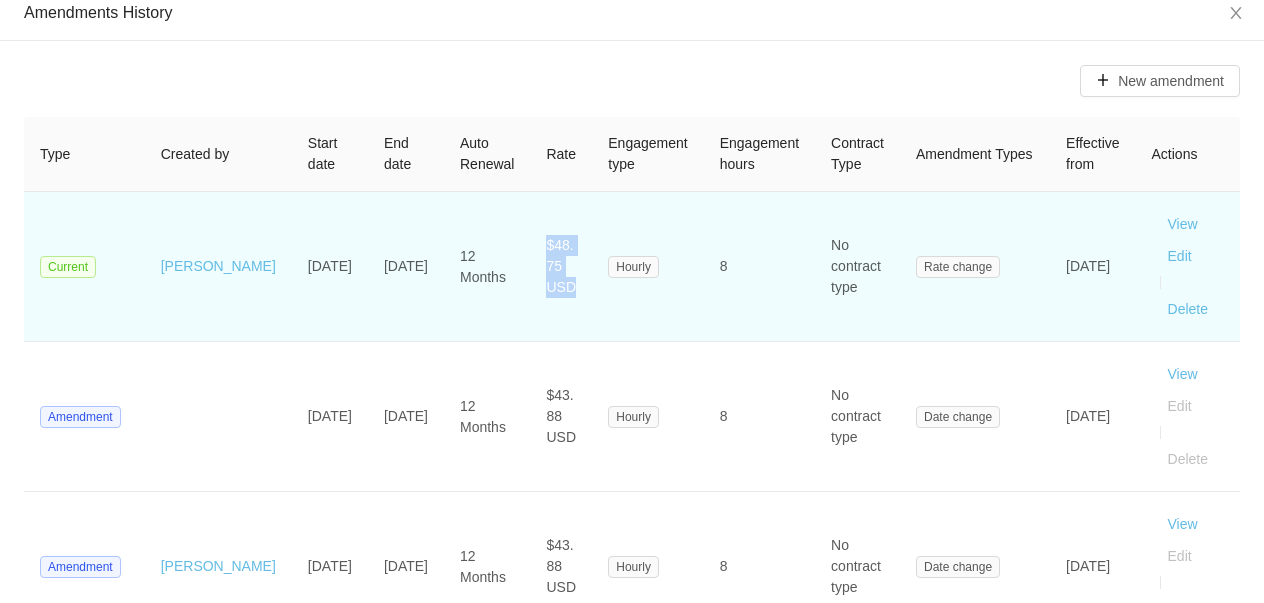 drag, startPoint x: 494, startPoint y: 259, endPoint x: 539, endPoint y: 279, distance: 49.24429 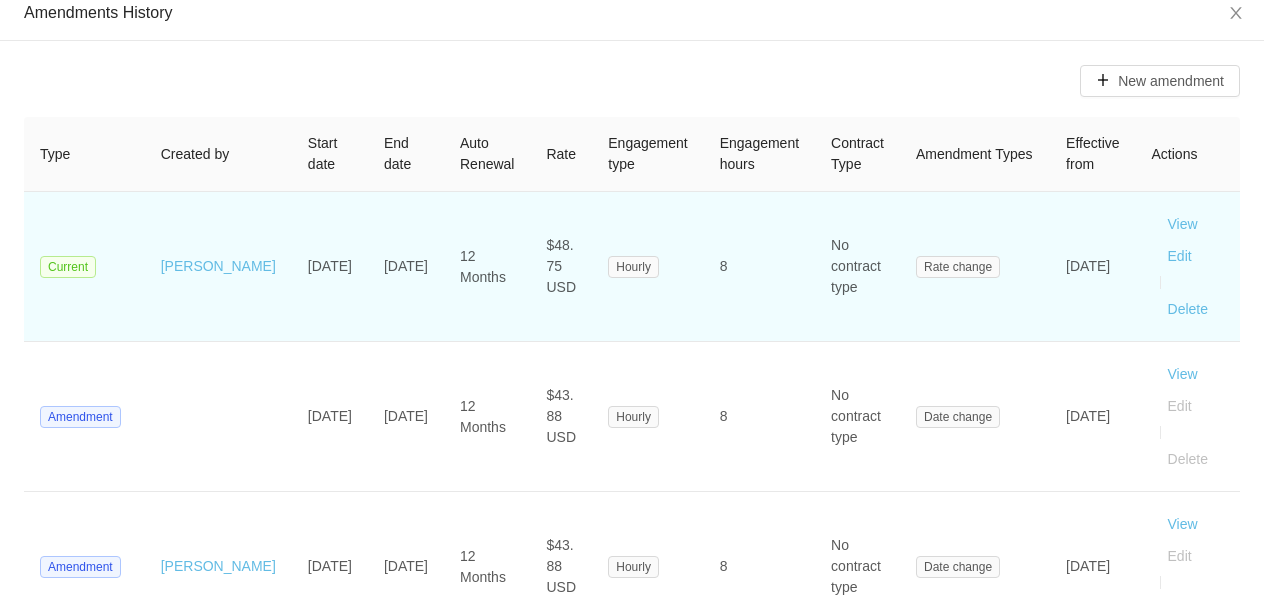 click on "$48.75 USD" at bounding box center (561, 267) 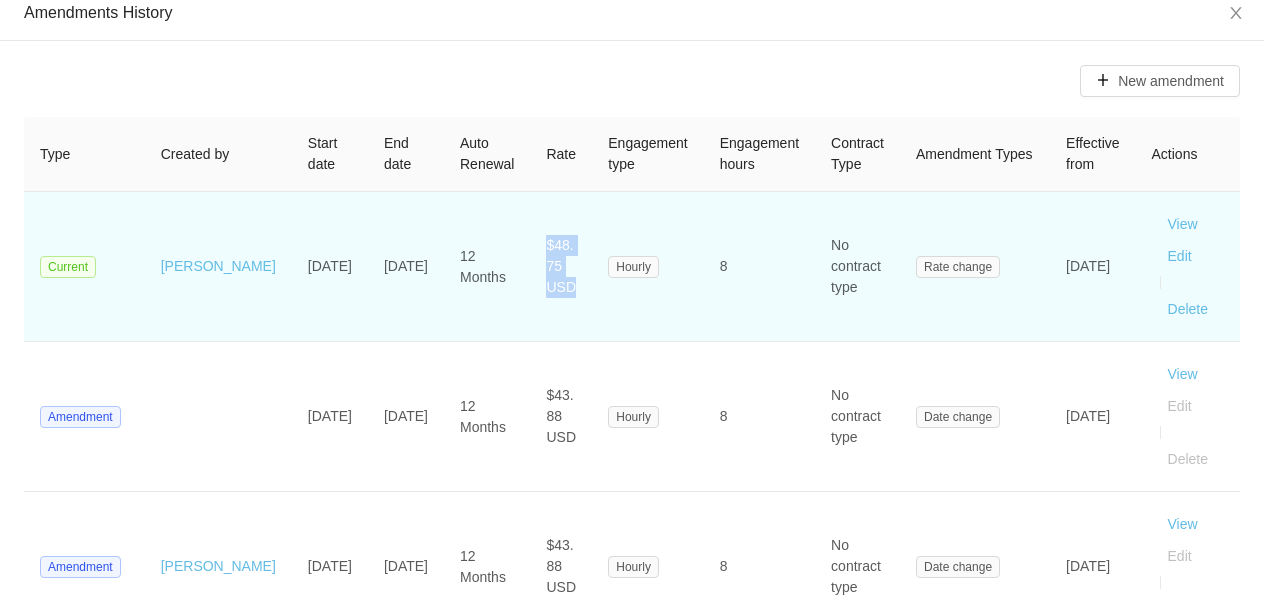 drag, startPoint x: 537, startPoint y: 280, endPoint x: 493, endPoint y: 257, distance: 49.648766 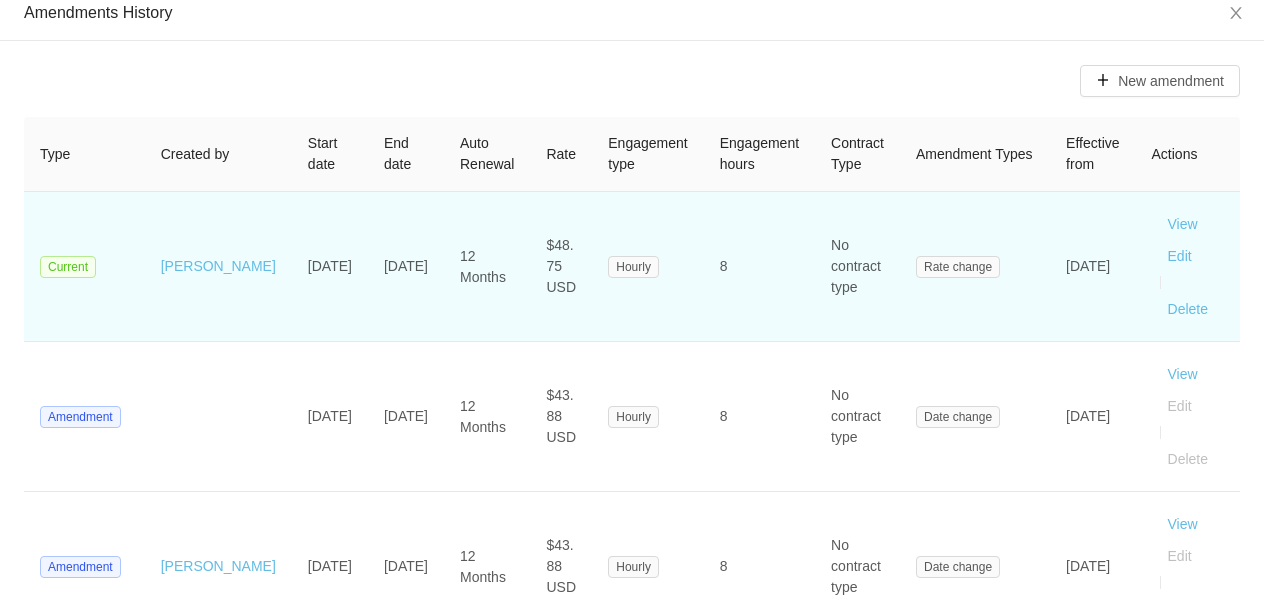 click on "$48.75 USD" at bounding box center [561, 267] 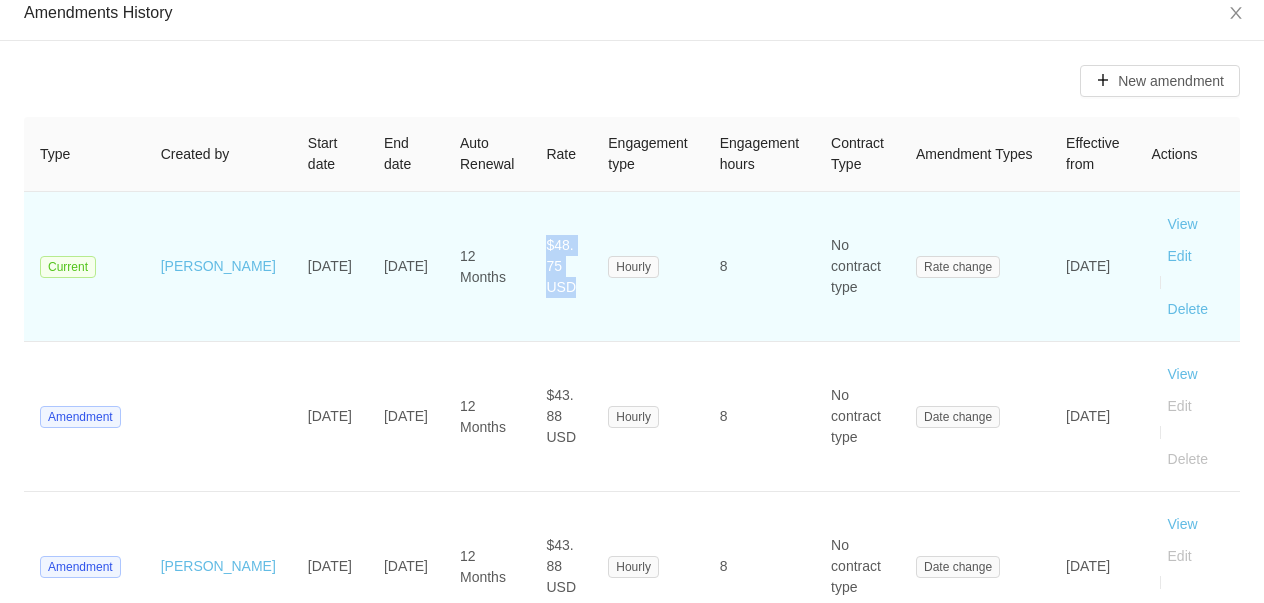 drag, startPoint x: 525, startPoint y: 279, endPoint x: 485, endPoint y: 253, distance: 47.707443 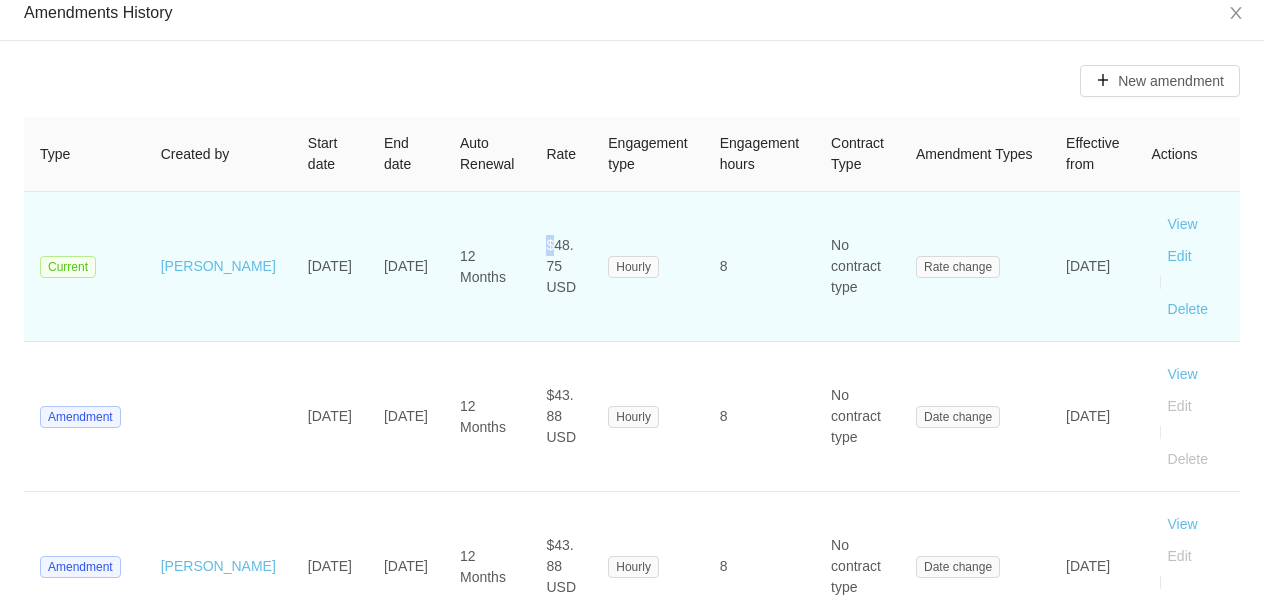 click on "$48.75 USD" at bounding box center [561, 267] 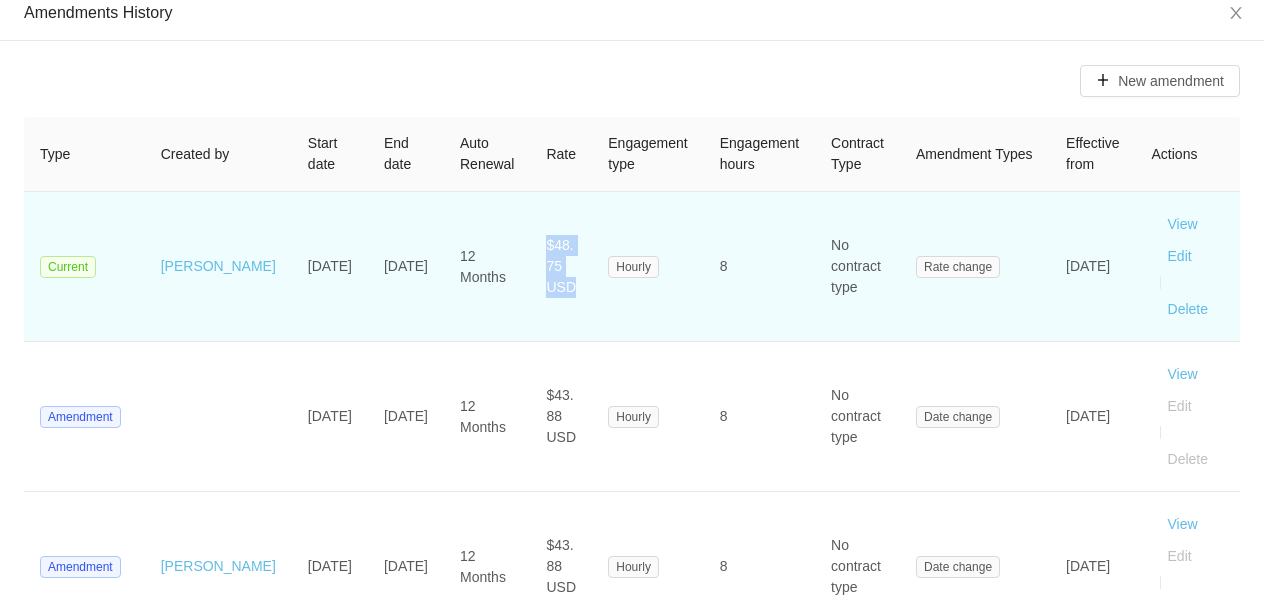drag, startPoint x: 492, startPoint y: 249, endPoint x: 532, endPoint y: 273, distance: 46.647614 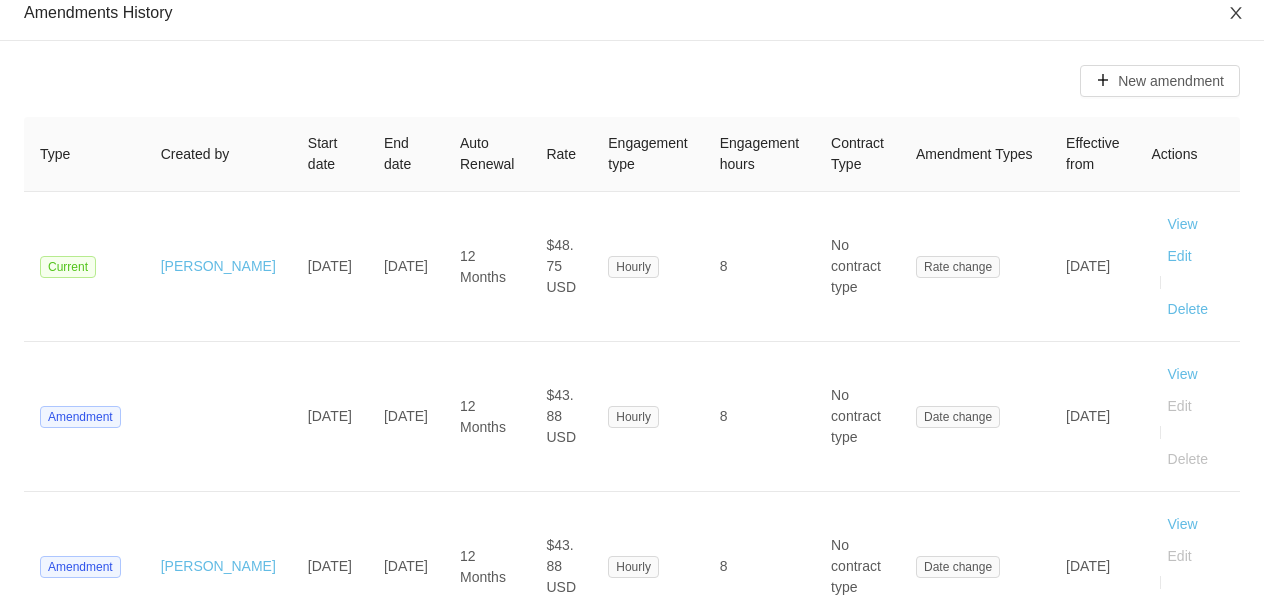 click 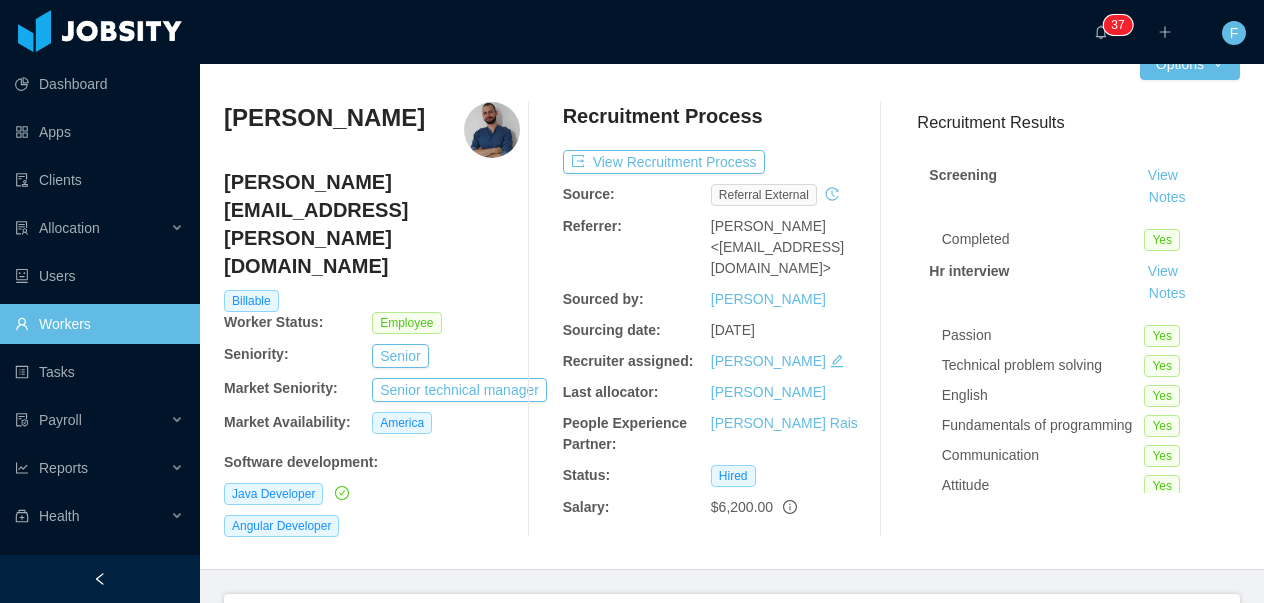 scroll, scrollTop: 0, scrollLeft: 0, axis: both 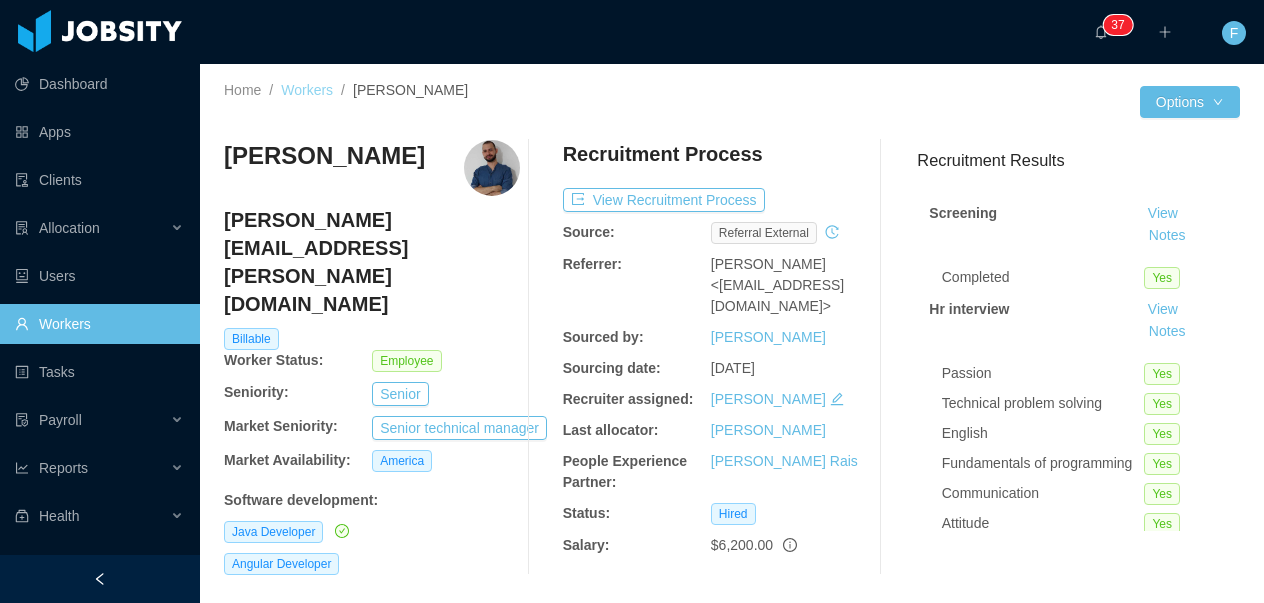 click on "Workers" at bounding box center [307, 90] 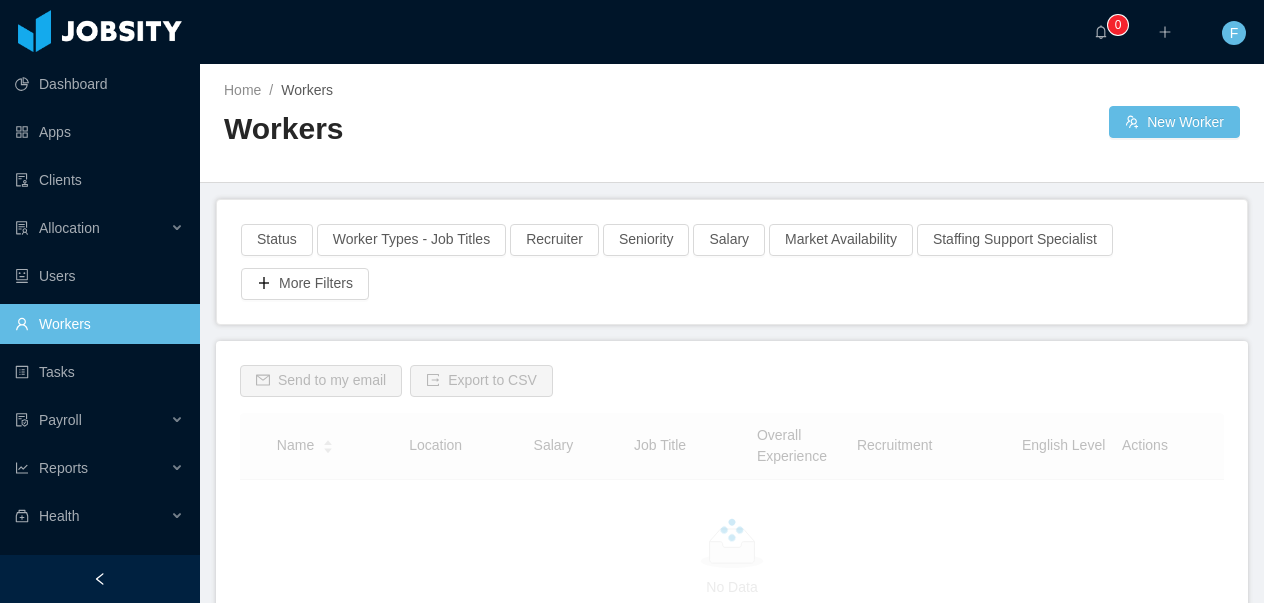scroll, scrollTop: 0, scrollLeft: 0, axis: both 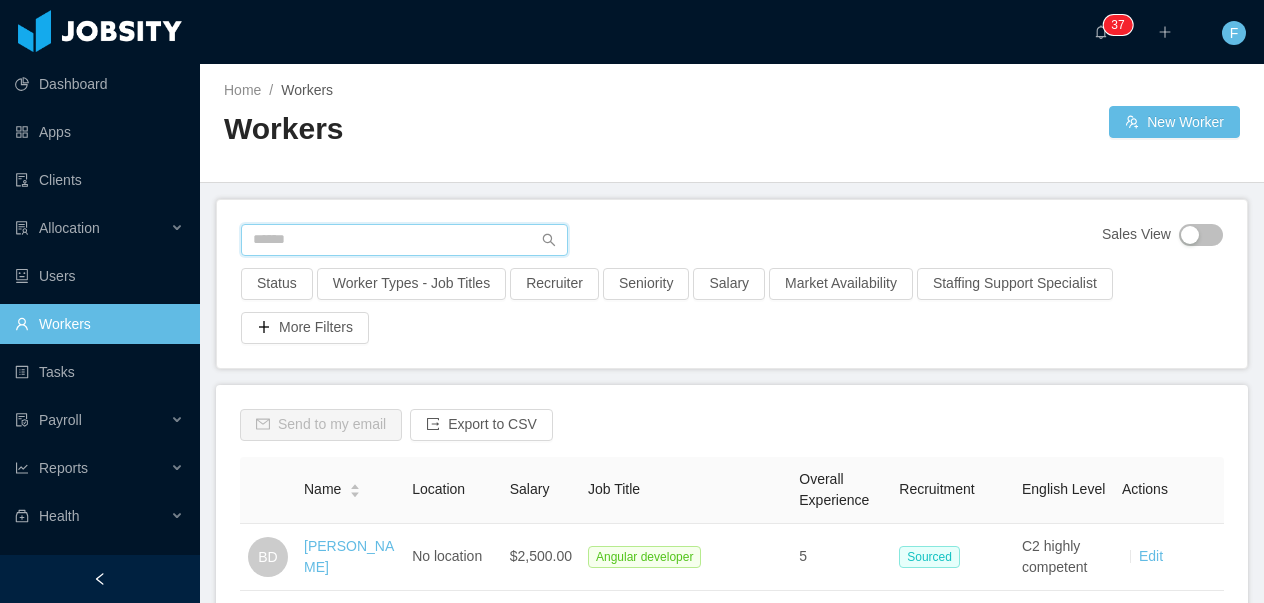 click at bounding box center [404, 240] 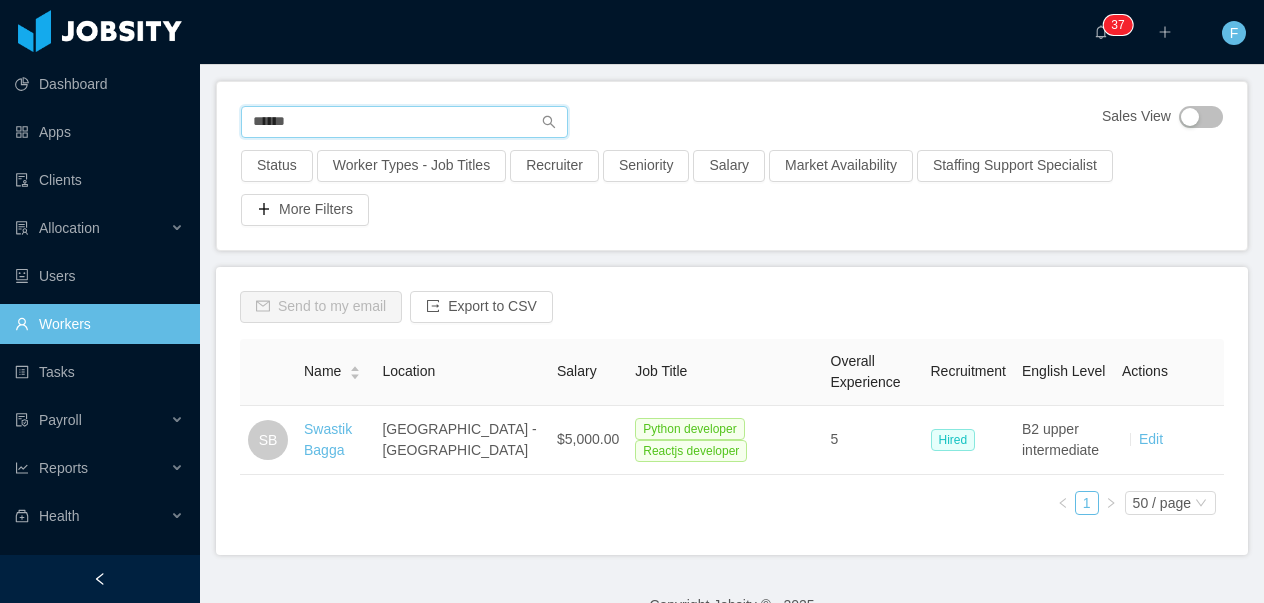 scroll, scrollTop: 169, scrollLeft: 0, axis: vertical 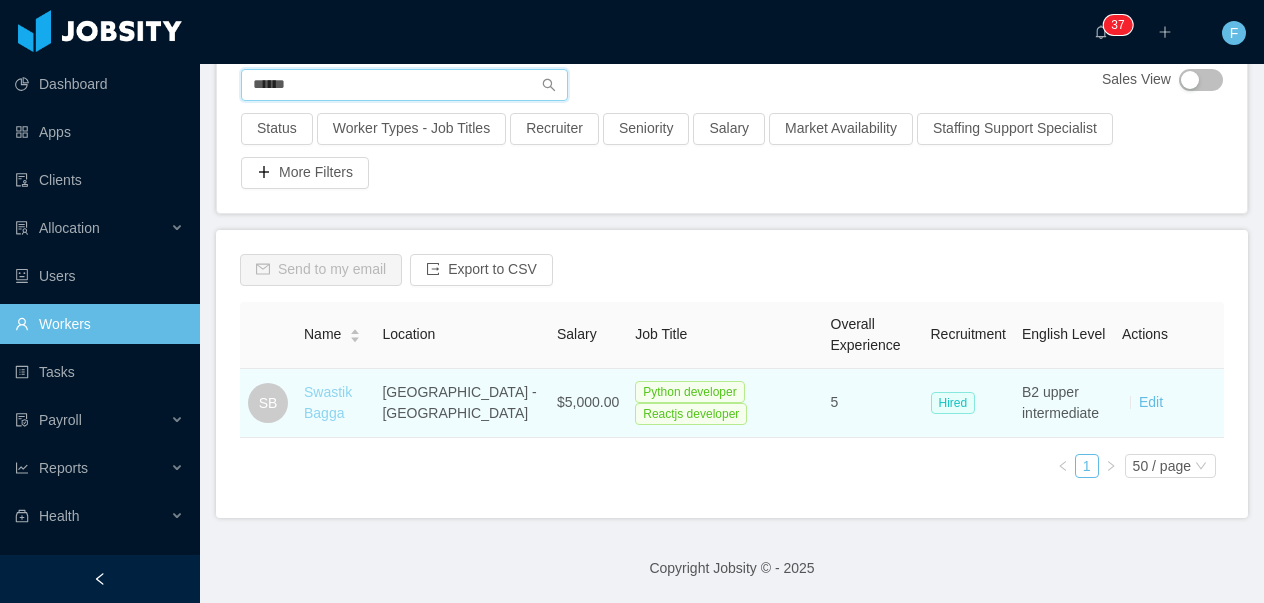 type on "******" 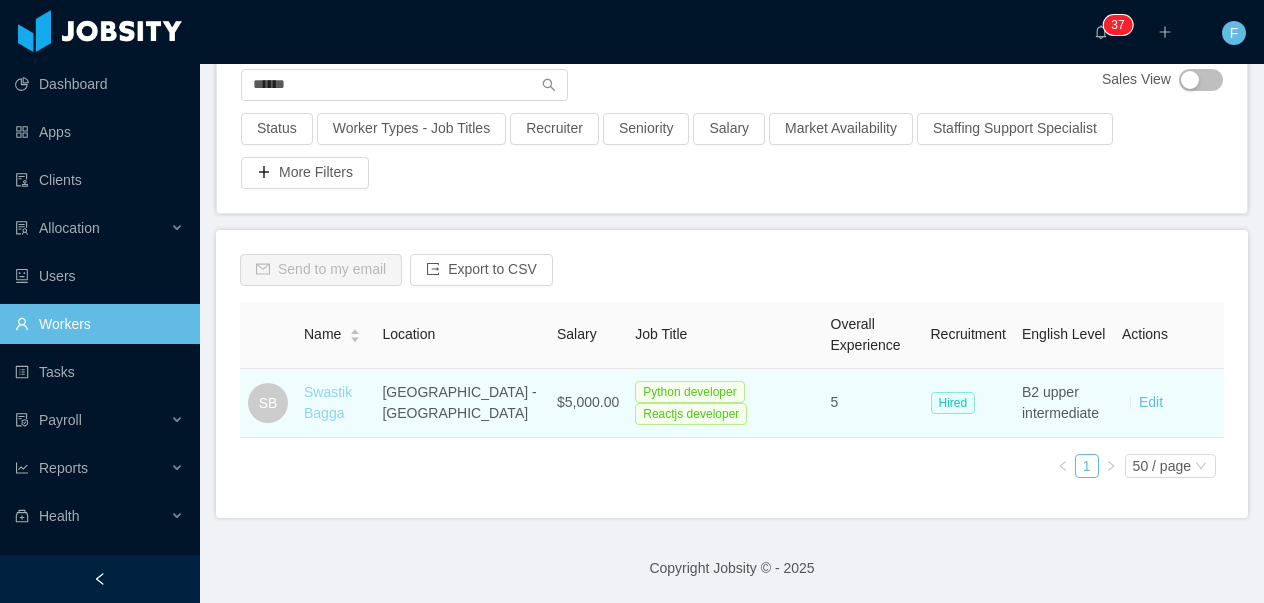 click on "Swastik Bagga" at bounding box center [328, 402] 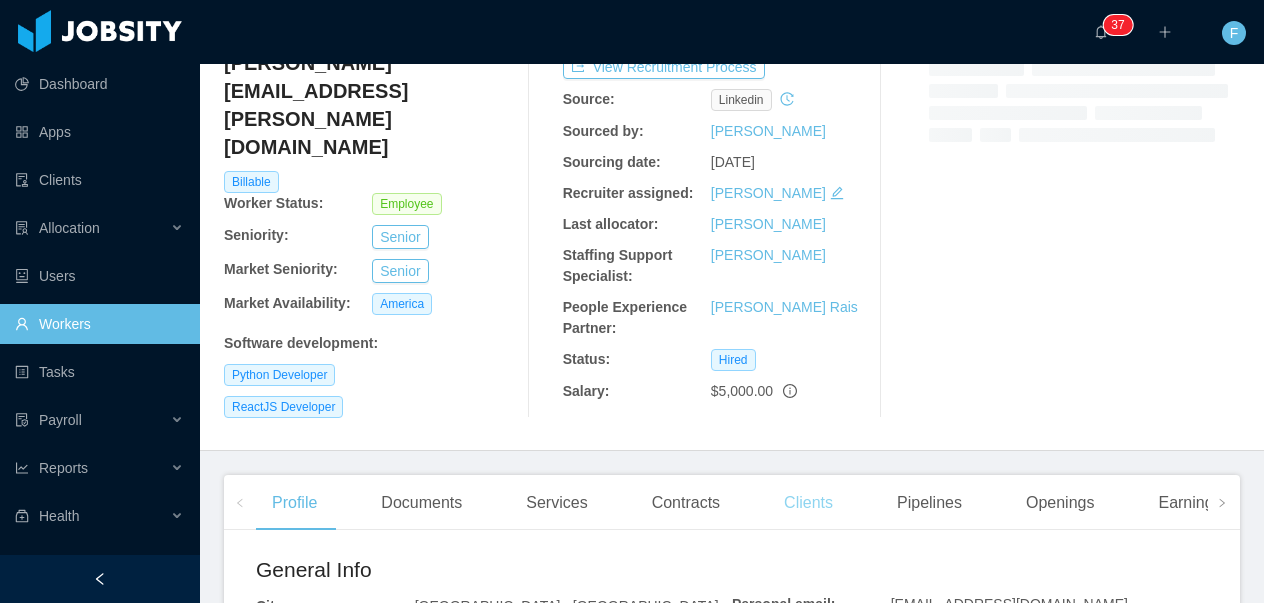 scroll, scrollTop: 167, scrollLeft: 0, axis: vertical 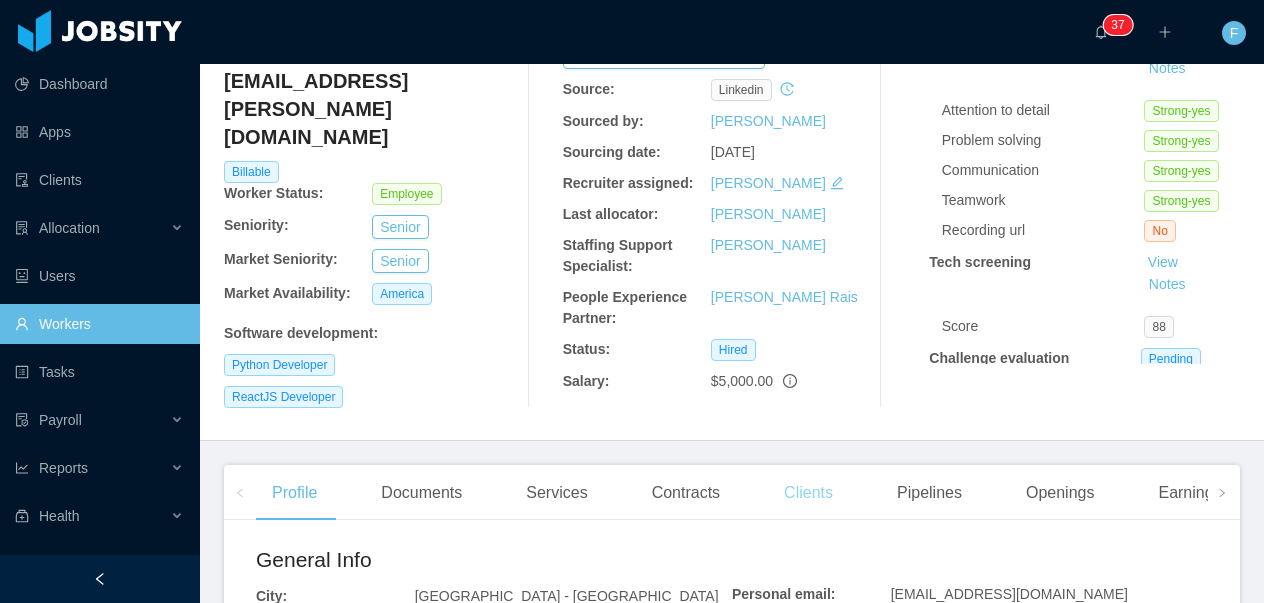 click on "Clients" at bounding box center [808, 493] 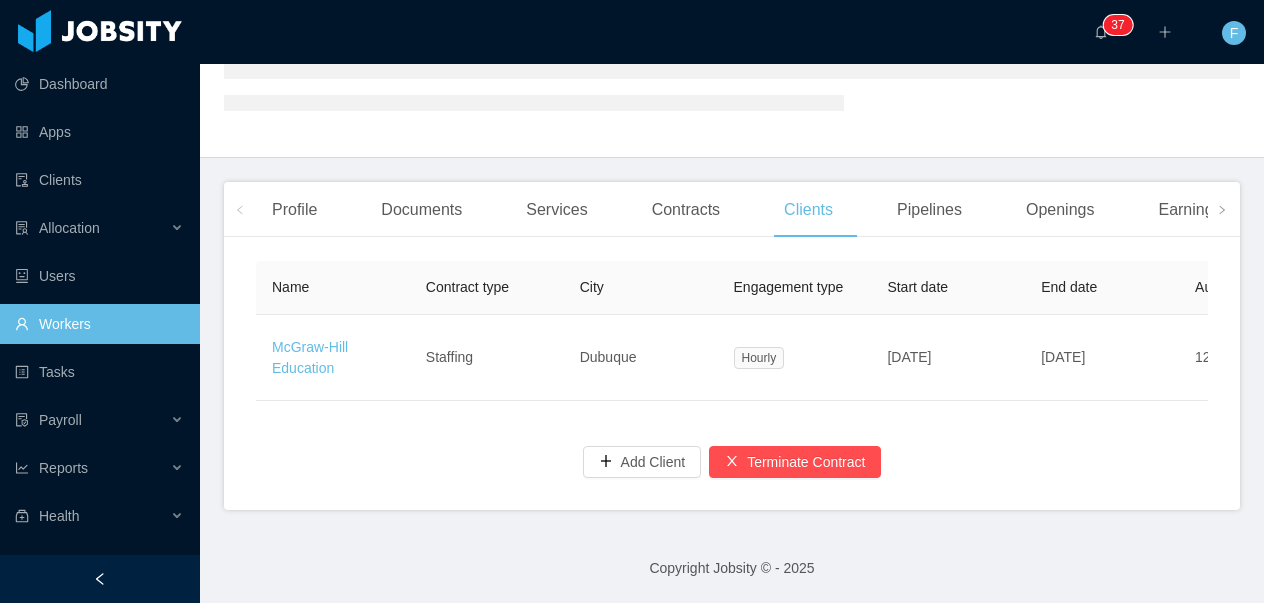 scroll, scrollTop: 276, scrollLeft: 0, axis: vertical 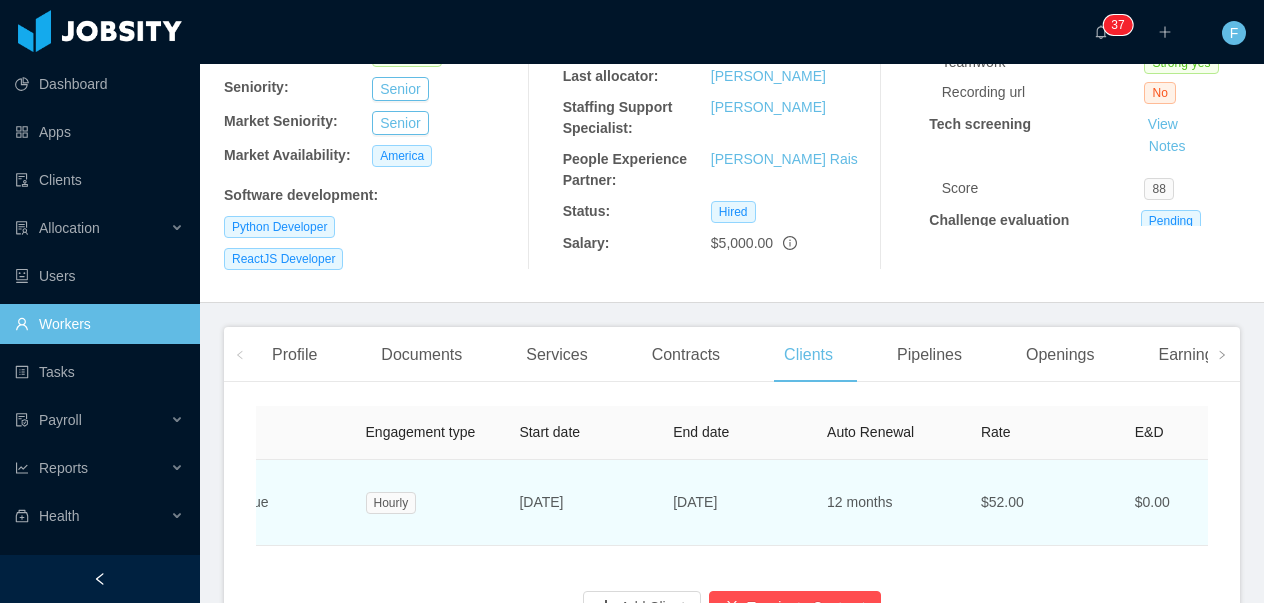drag, startPoint x: 522, startPoint y: 486, endPoint x: 615, endPoint y: 487, distance: 93.00538 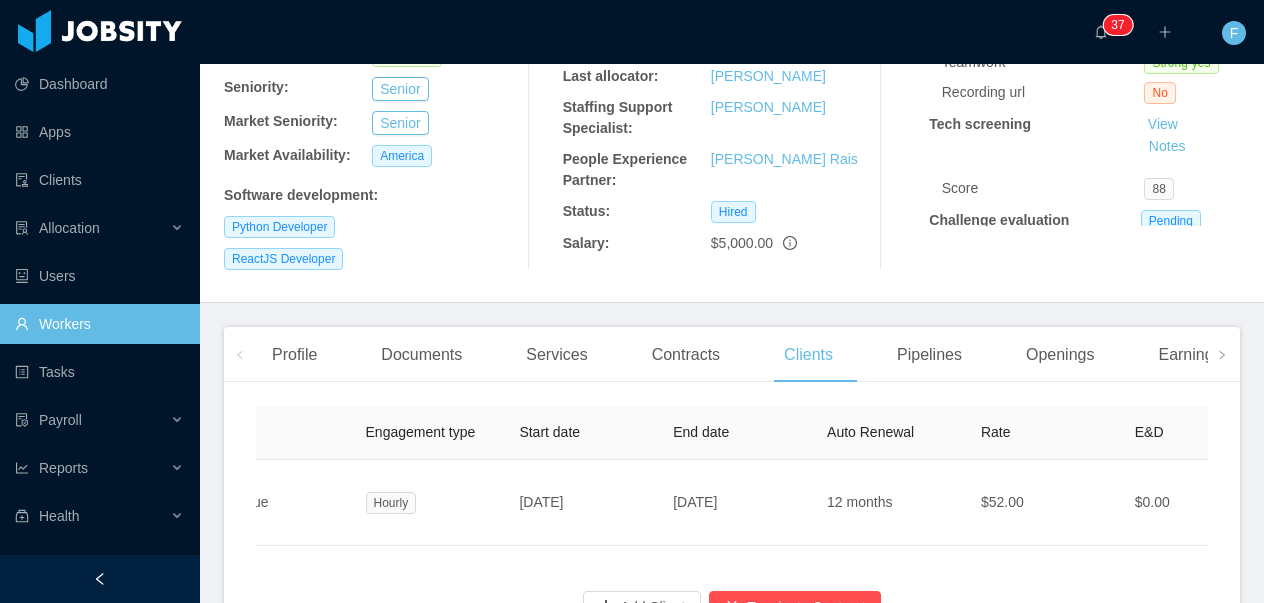 click on "Swastik Bagga swastik.bagga@jobsity.com  Billable  Worker Status: Employee Seniority: Senior Market Seniority: Senior Market Availability: America Software development : Python Developer ReactJS Developer" at bounding box center [372, 52] 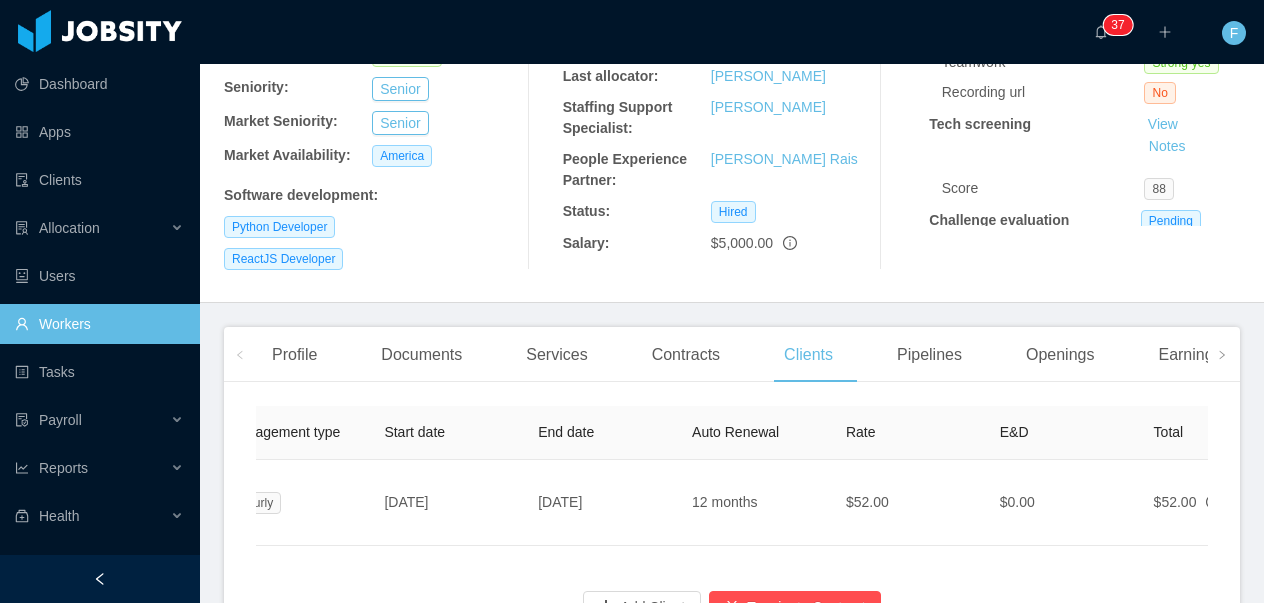 scroll, scrollTop: 0, scrollLeft: 509, axis: horizontal 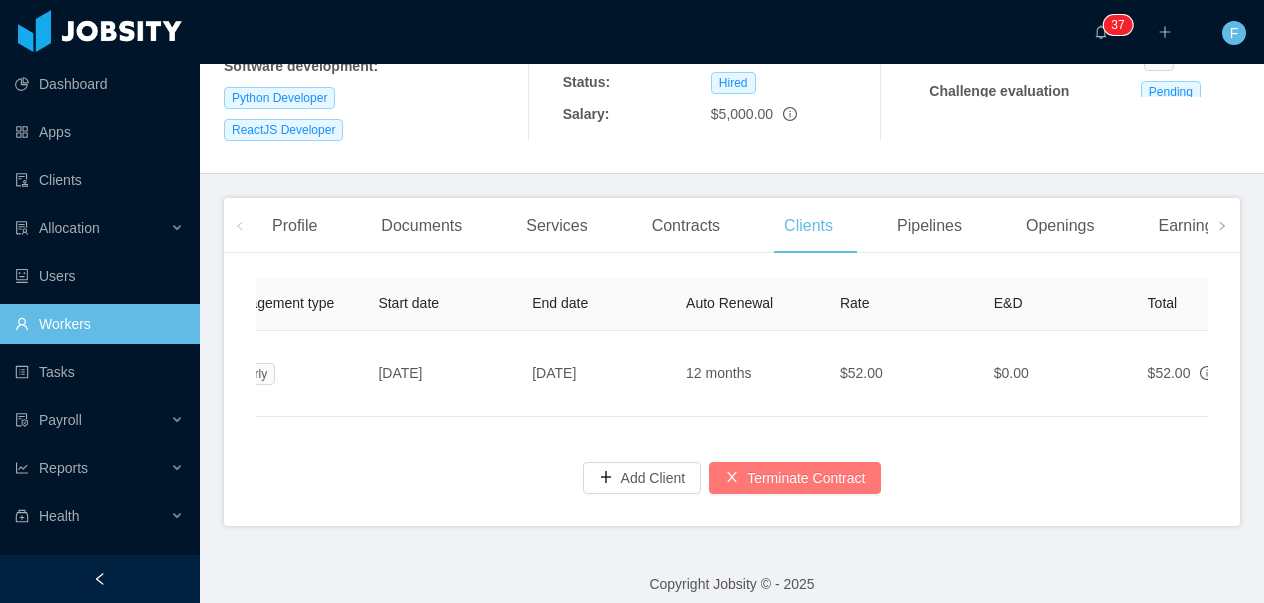 click on "Terminate Contract" at bounding box center [795, 478] 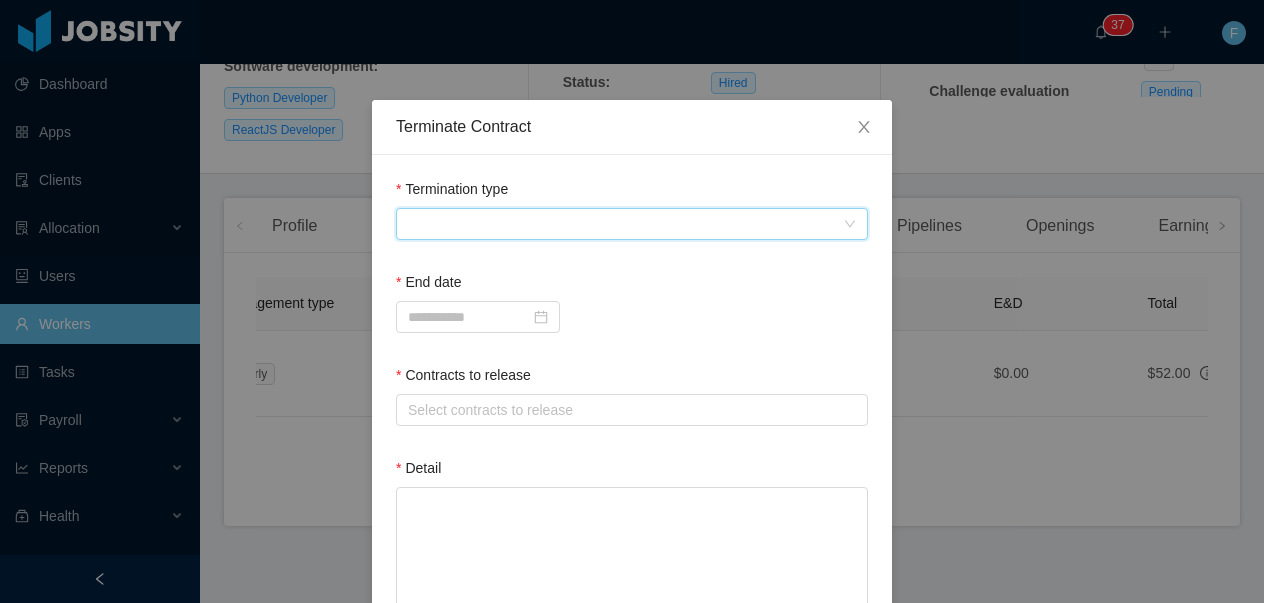 click at bounding box center (625, 224) 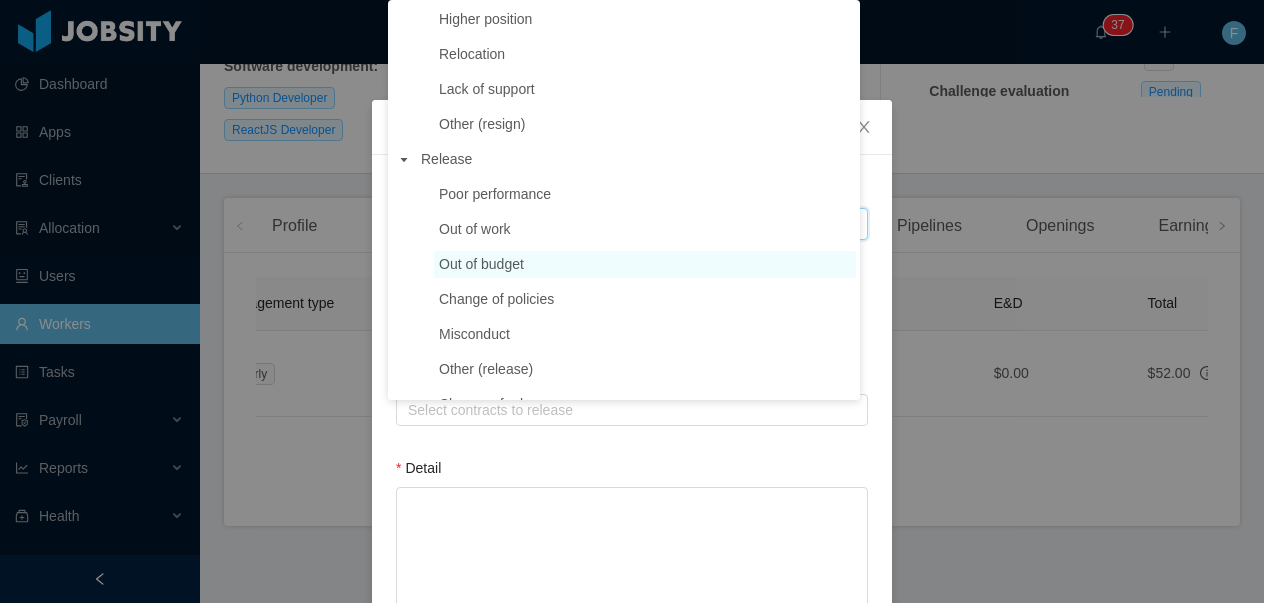 scroll, scrollTop: 247, scrollLeft: 0, axis: vertical 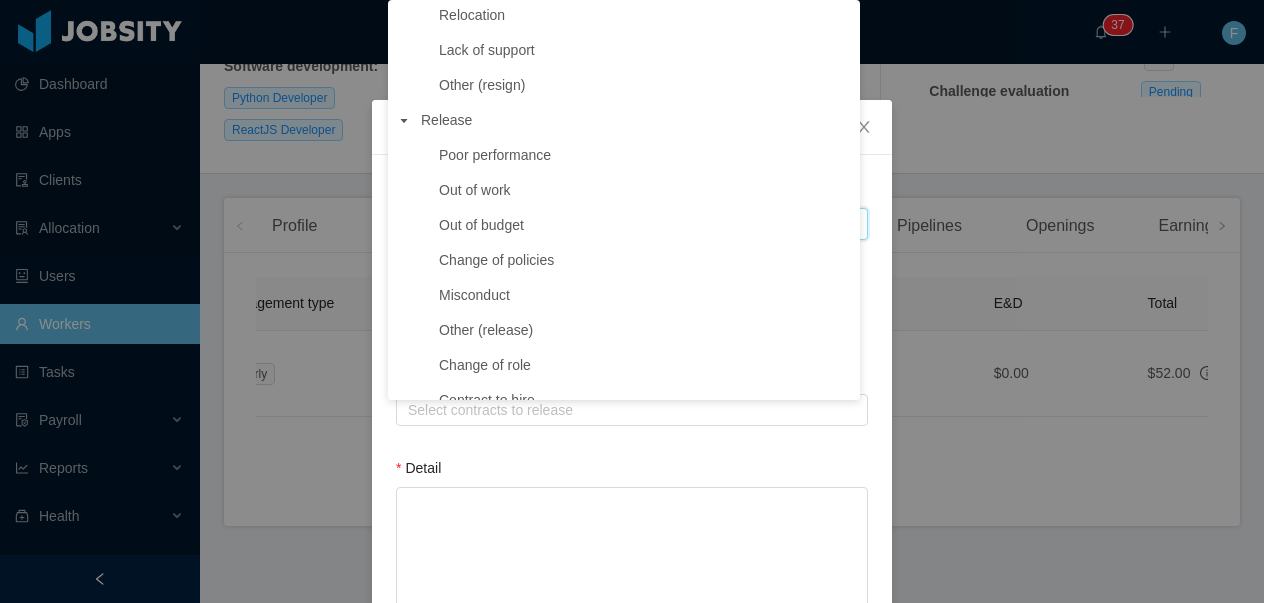 click on "Other (release)" at bounding box center (486, 330) 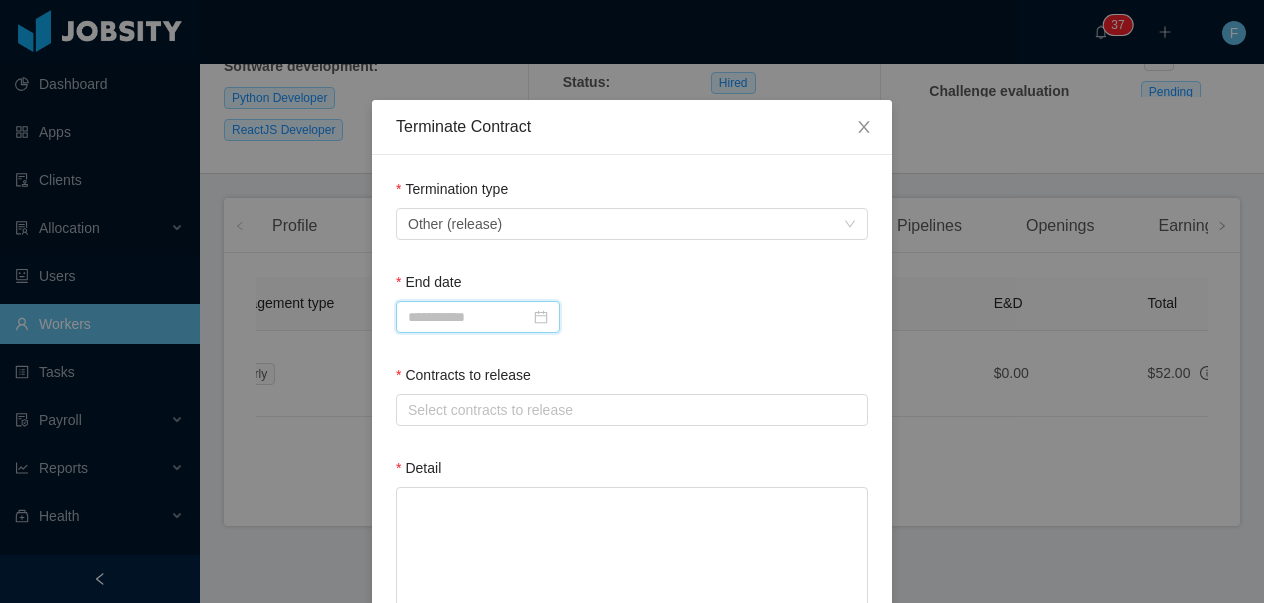 click at bounding box center [478, 317] 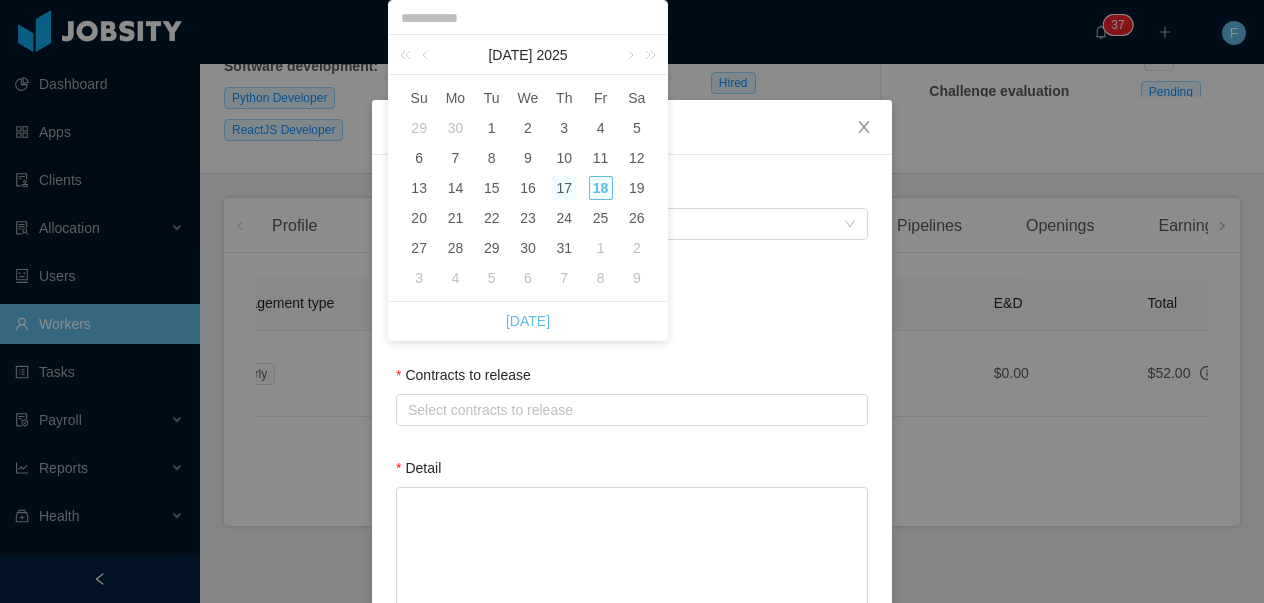 click on "17" at bounding box center [564, 188] 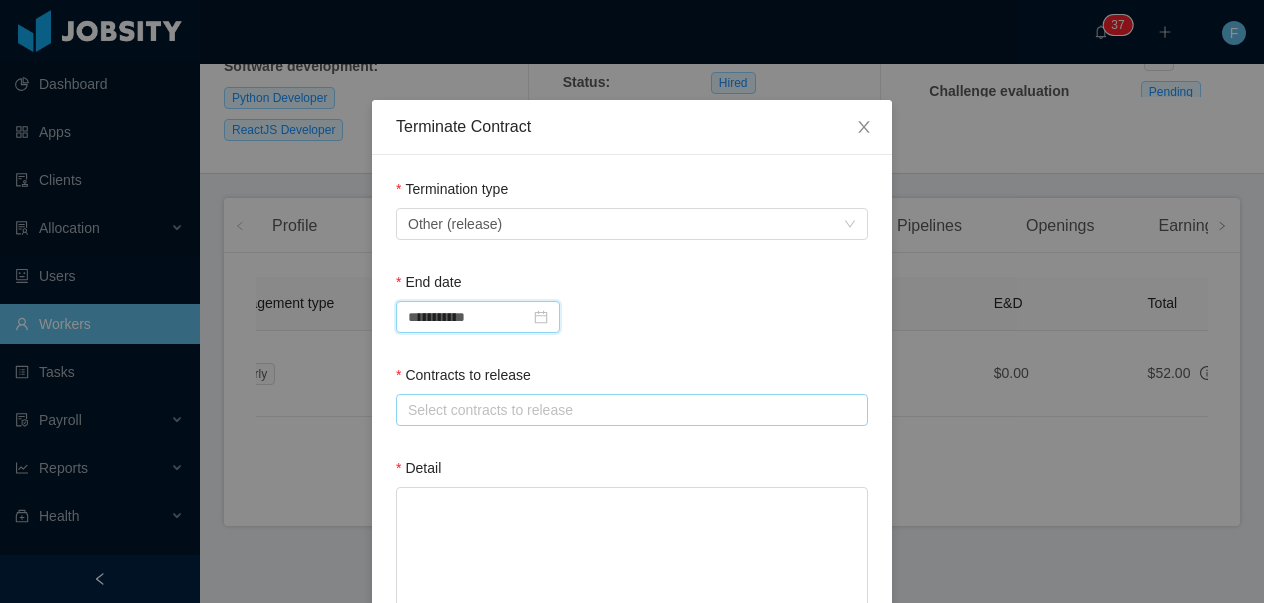 click on "Select contracts to release" at bounding box center (627, 410) 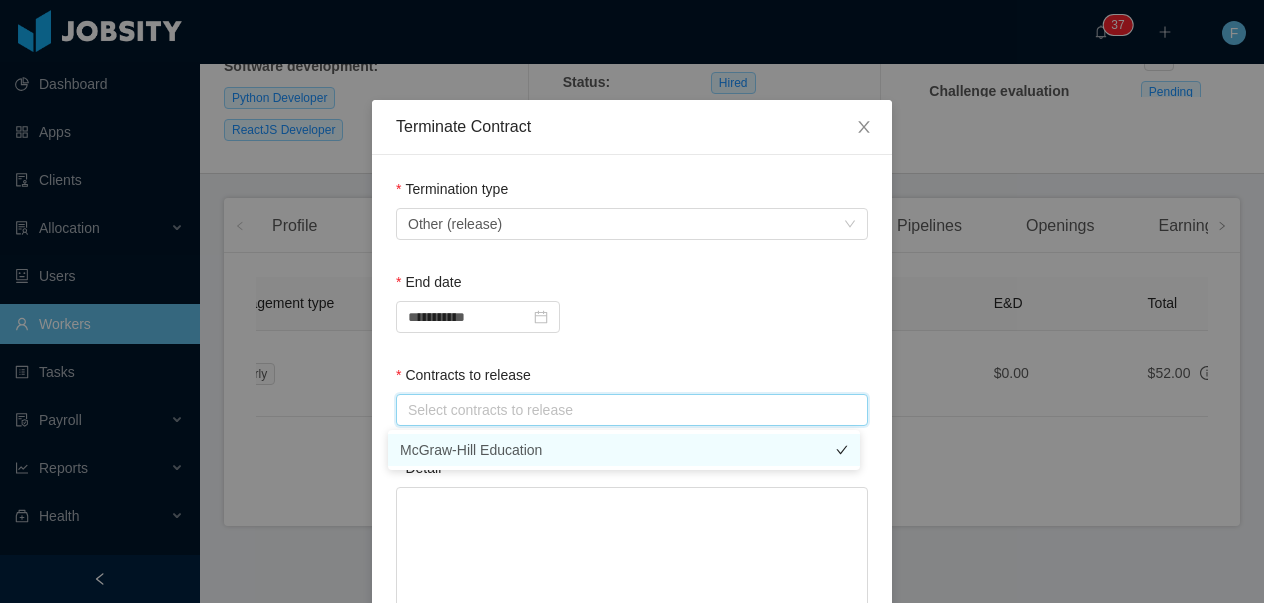 click on "McGraw-Hill Education" at bounding box center (624, 450) 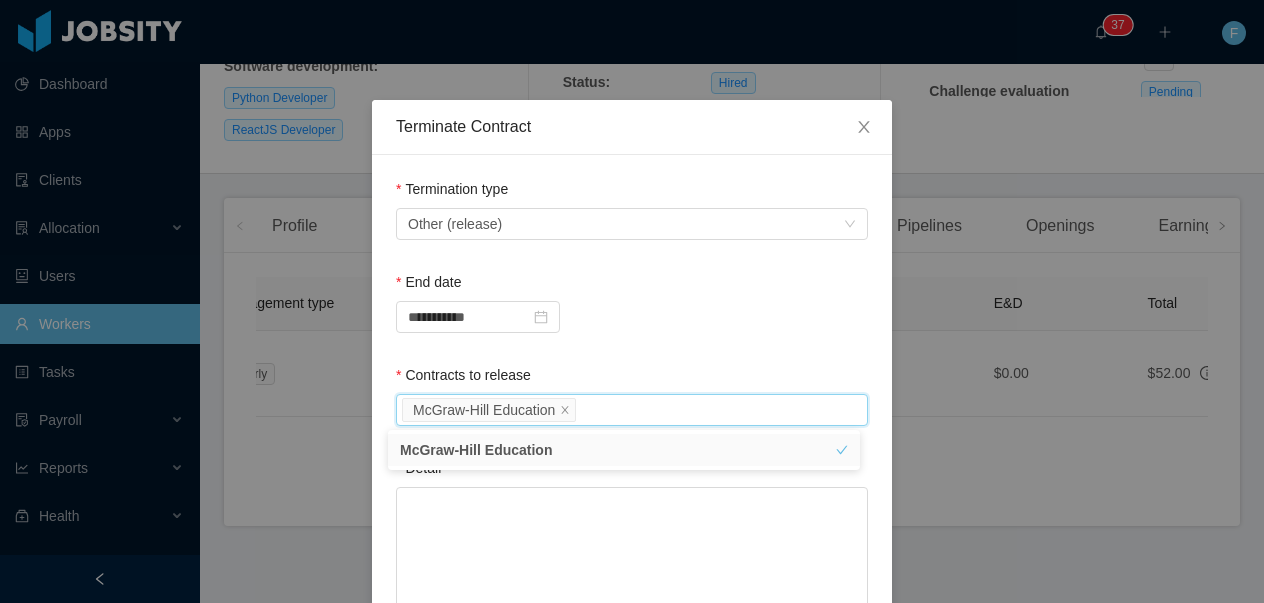 click on "**********" at bounding box center (632, 517) 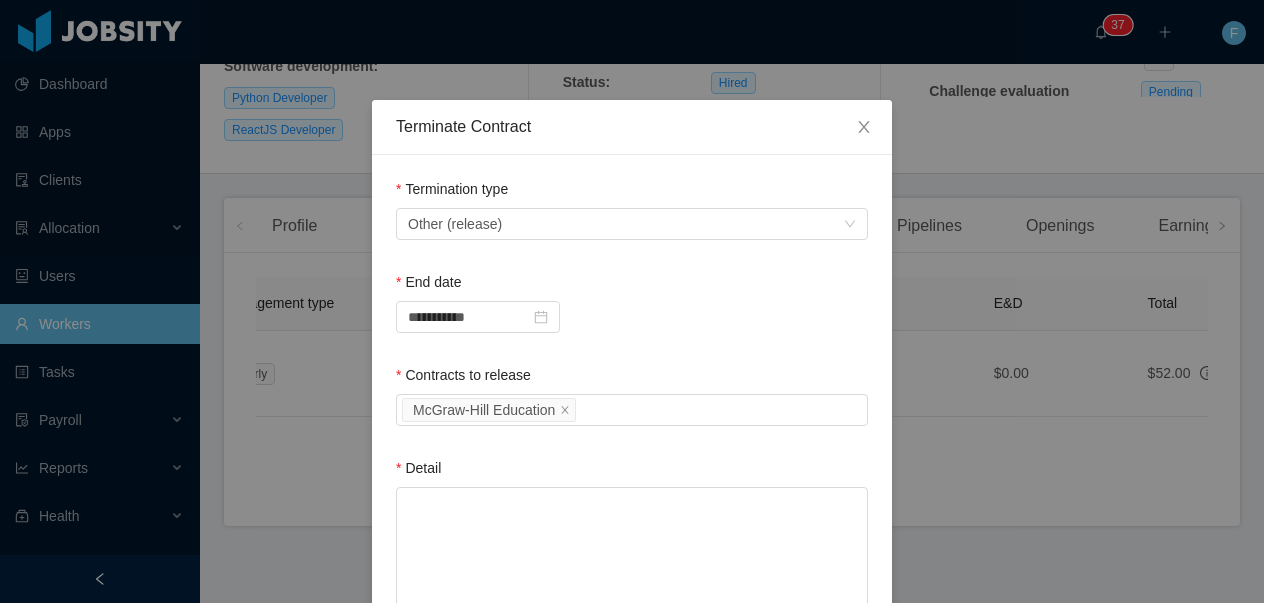 scroll, scrollTop: 296, scrollLeft: 0, axis: vertical 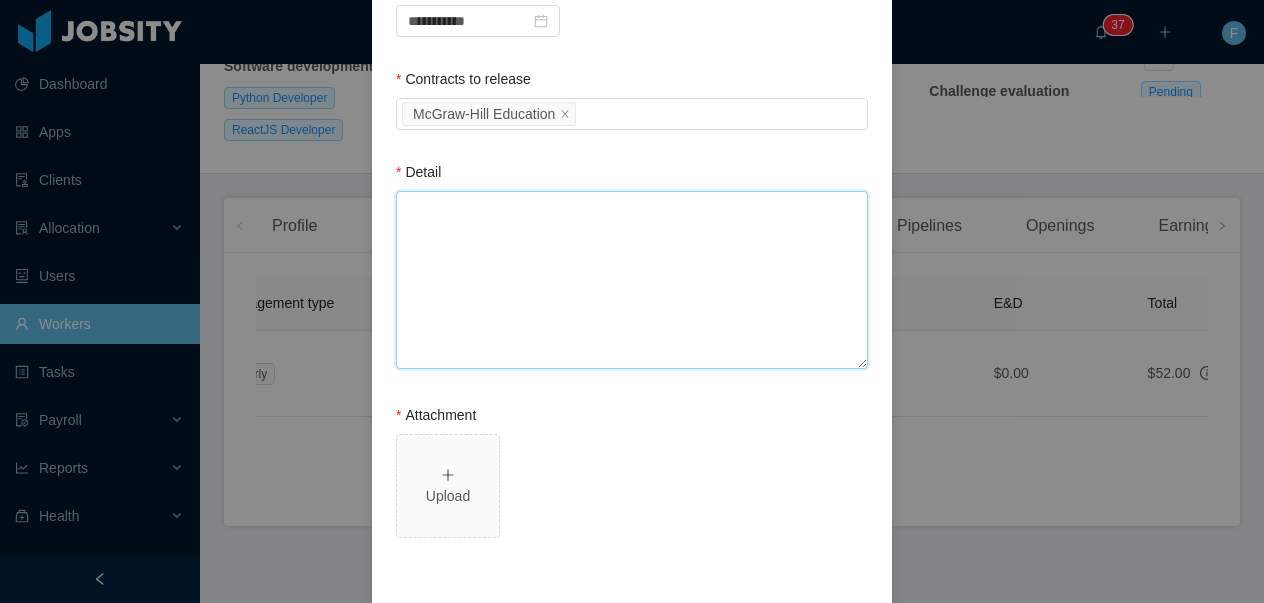 click on "Detail" at bounding box center [632, 280] 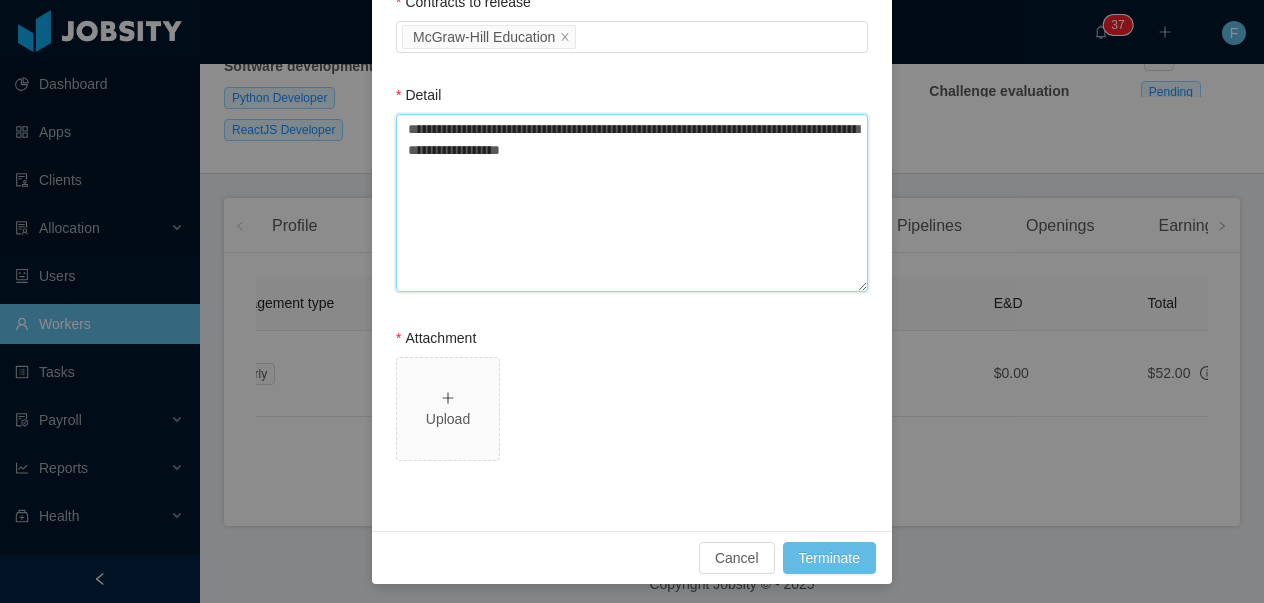 scroll, scrollTop: 377, scrollLeft: 0, axis: vertical 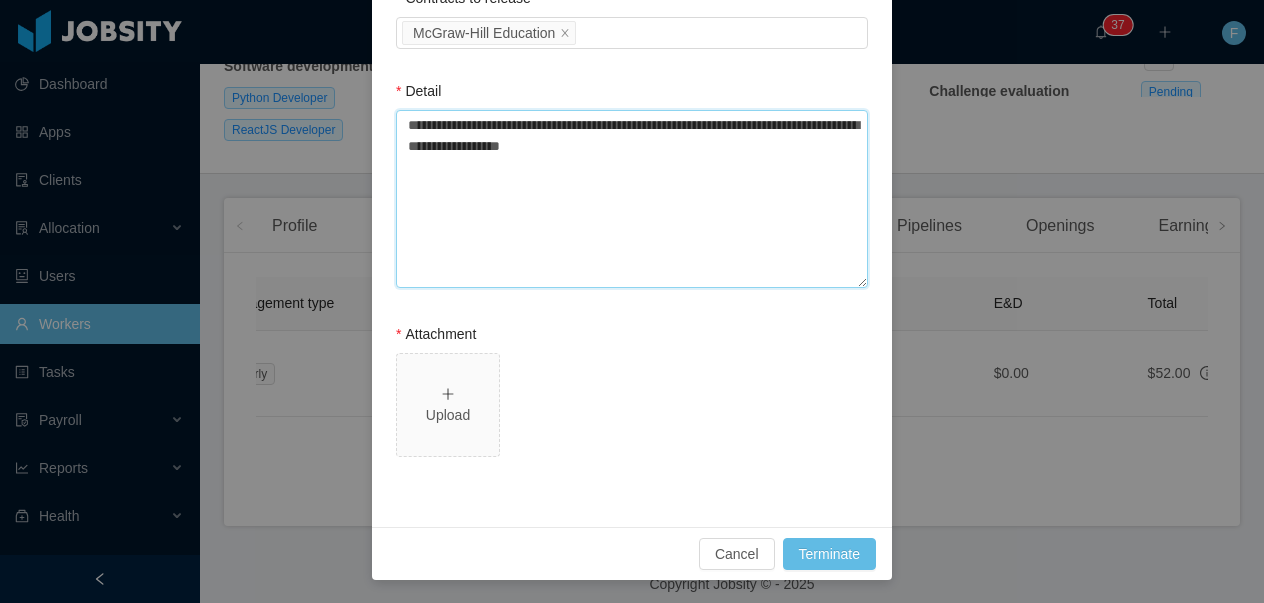 type on "**********" 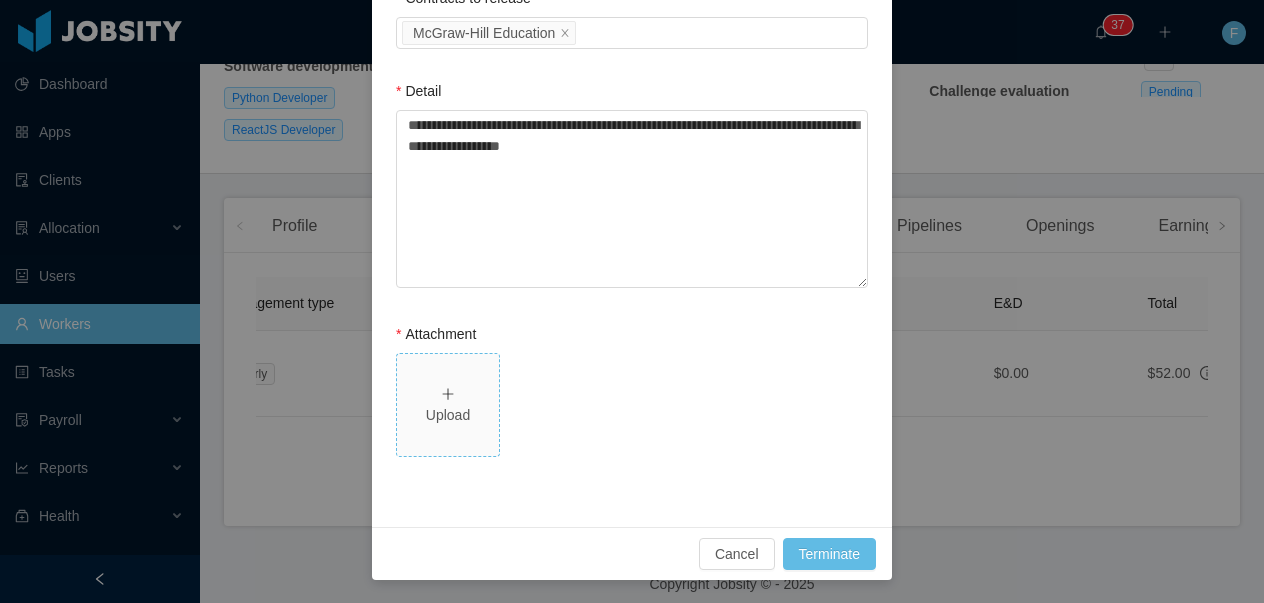 click on "Upload" at bounding box center [448, 405] 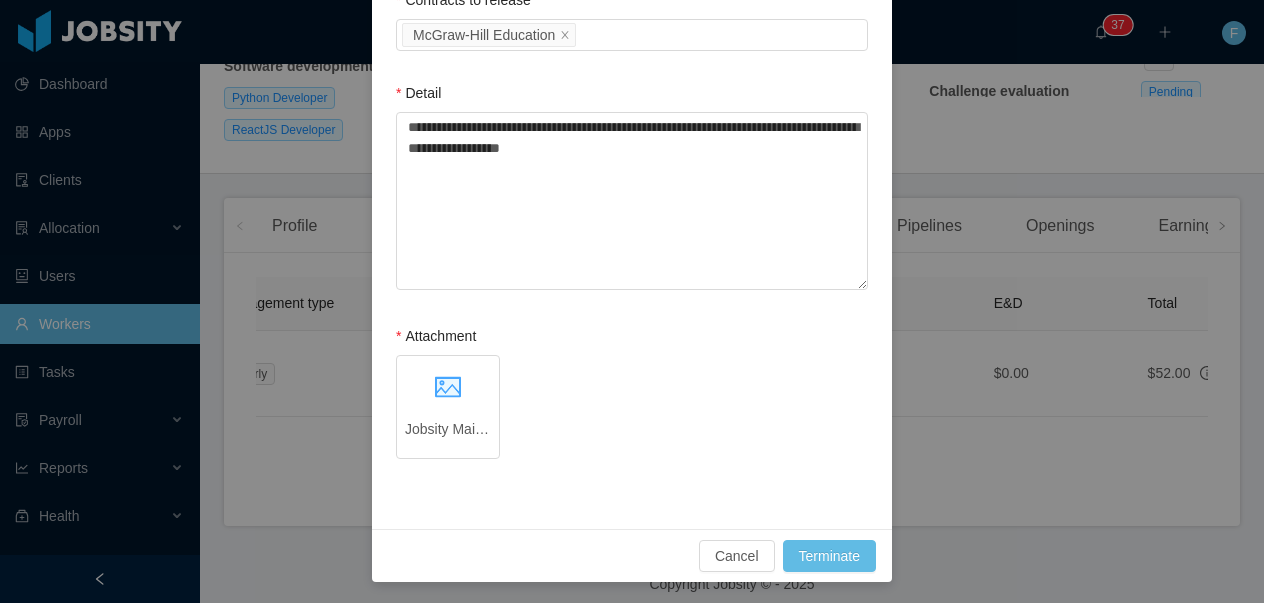 scroll, scrollTop: 377, scrollLeft: 0, axis: vertical 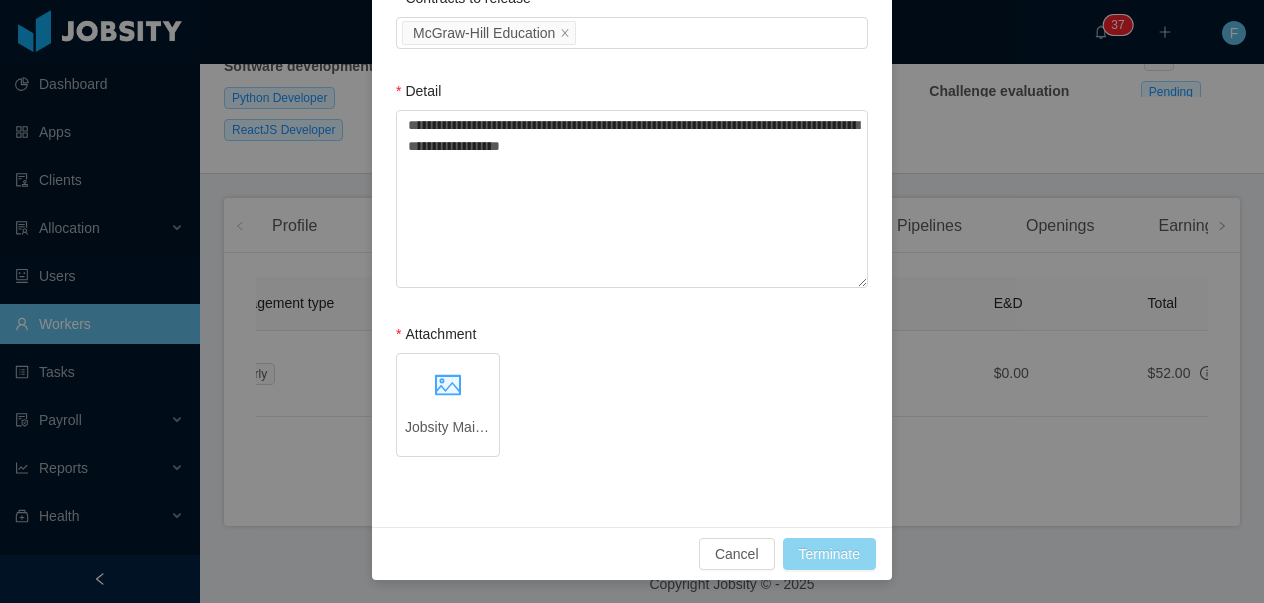 click on "Terminate" at bounding box center (829, 554) 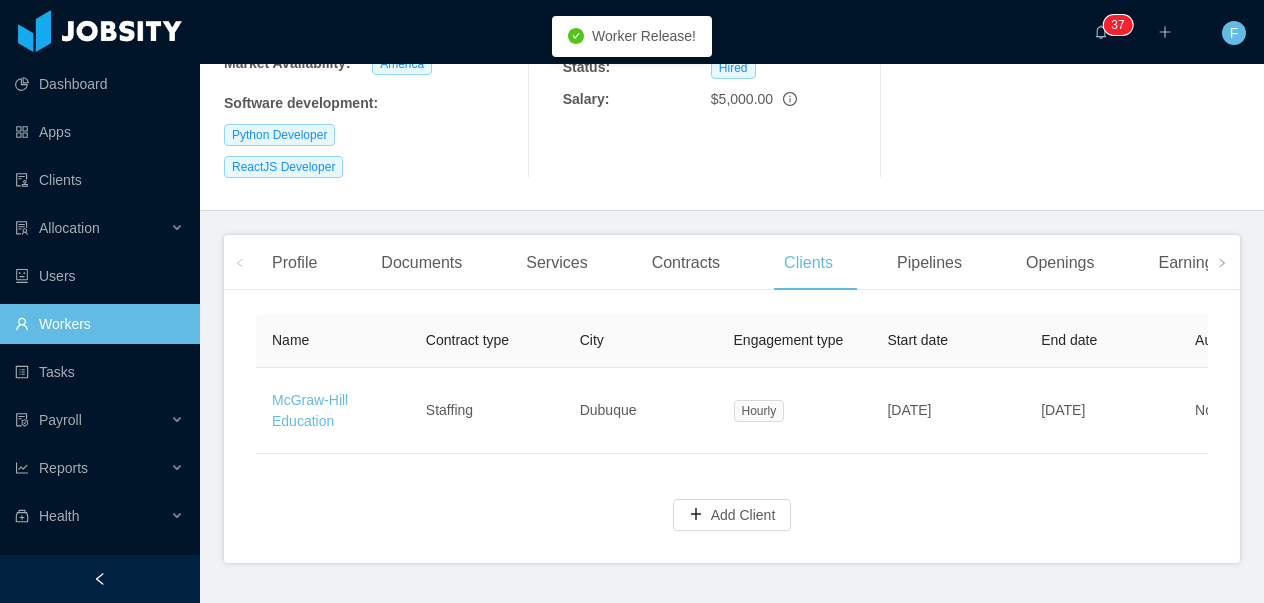 scroll, scrollTop: 421, scrollLeft: 0, axis: vertical 